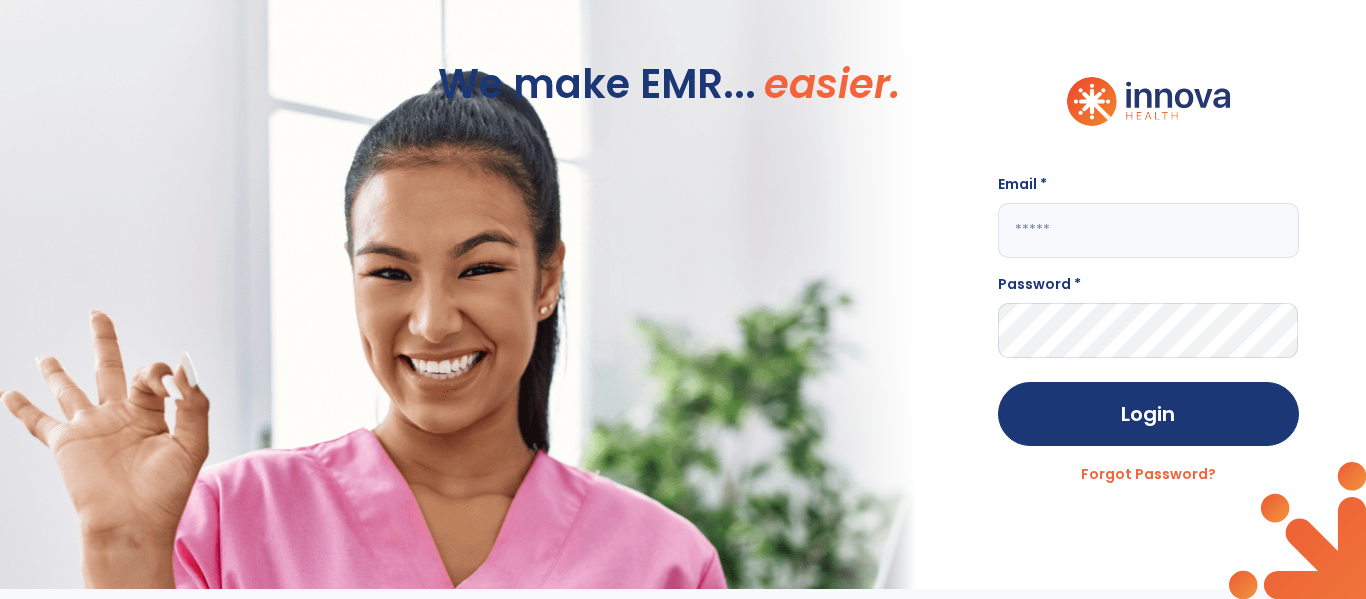 scroll, scrollTop: 0, scrollLeft: 0, axis: both 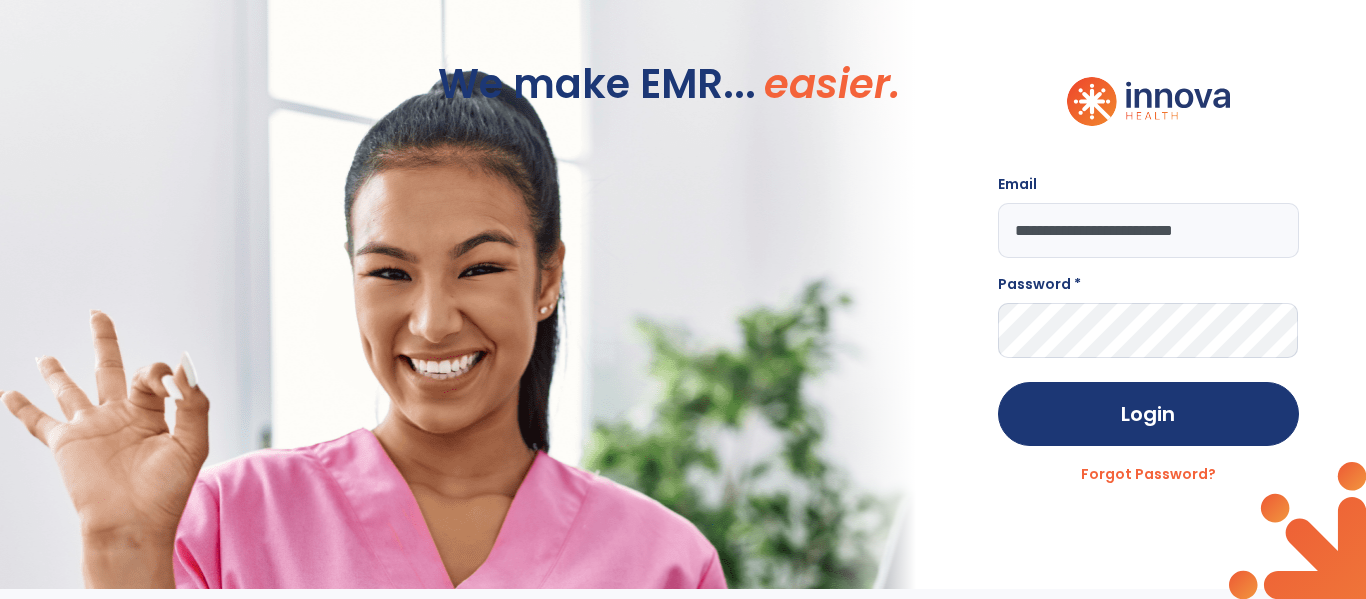 type on "**********" 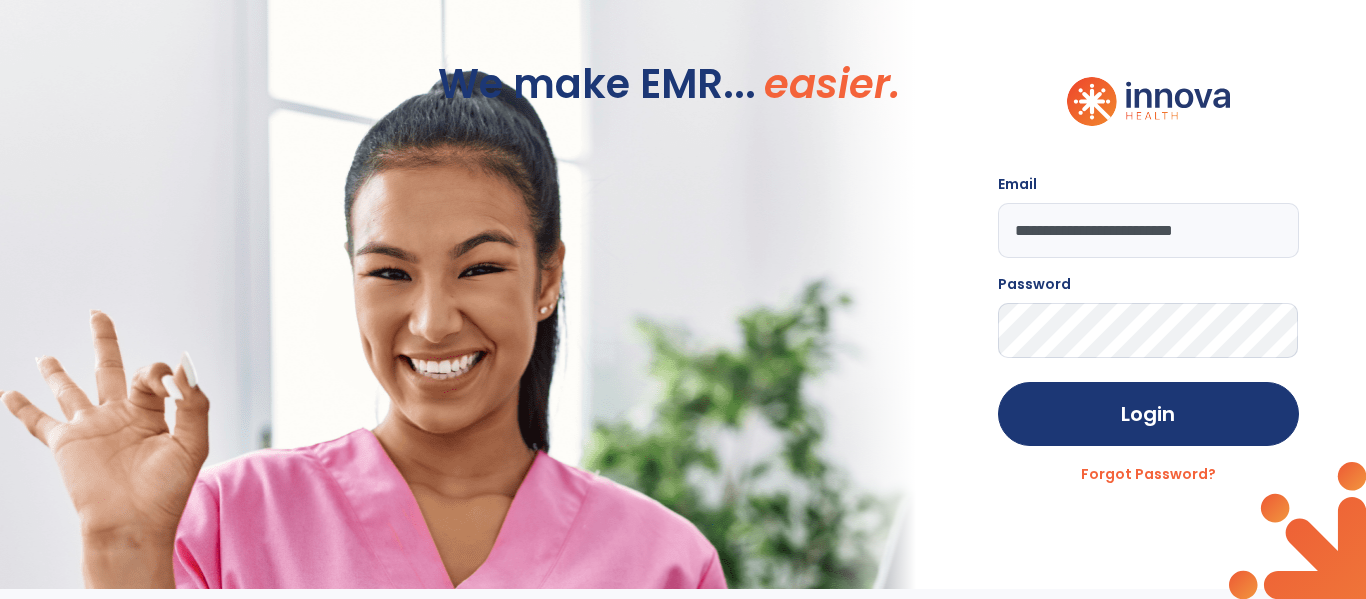 click on "Login" 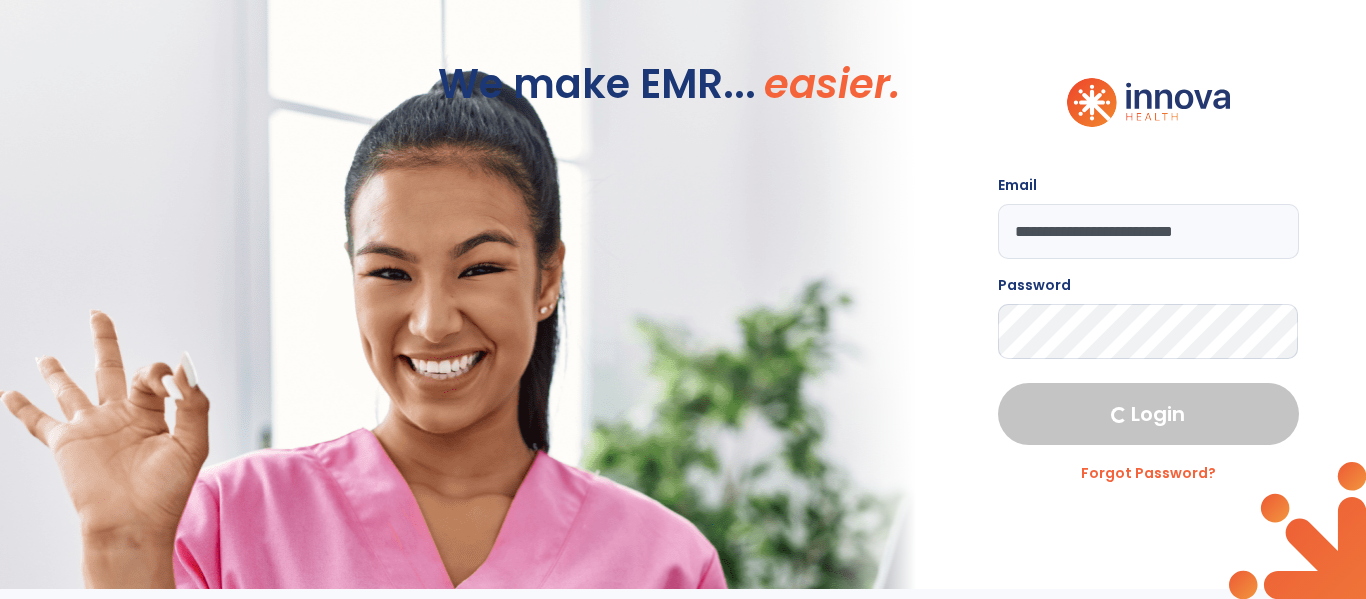 select on "****" 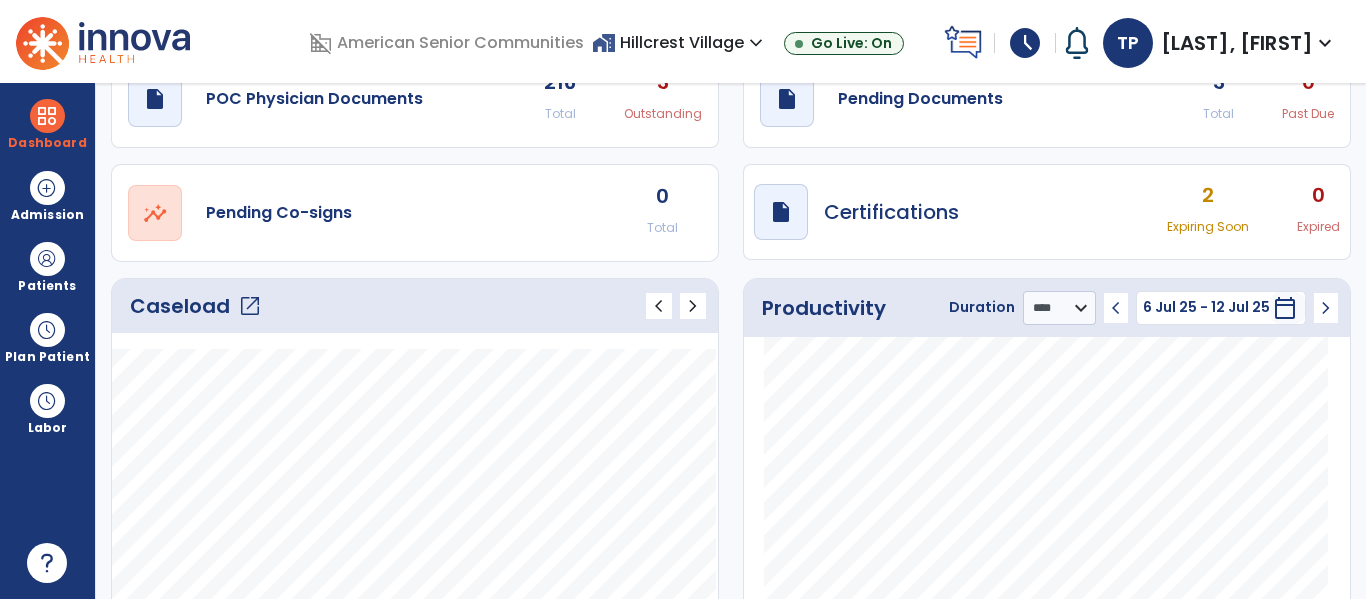 scroll, scrollTop: 75, scrollLeft: 0, axis: vertical 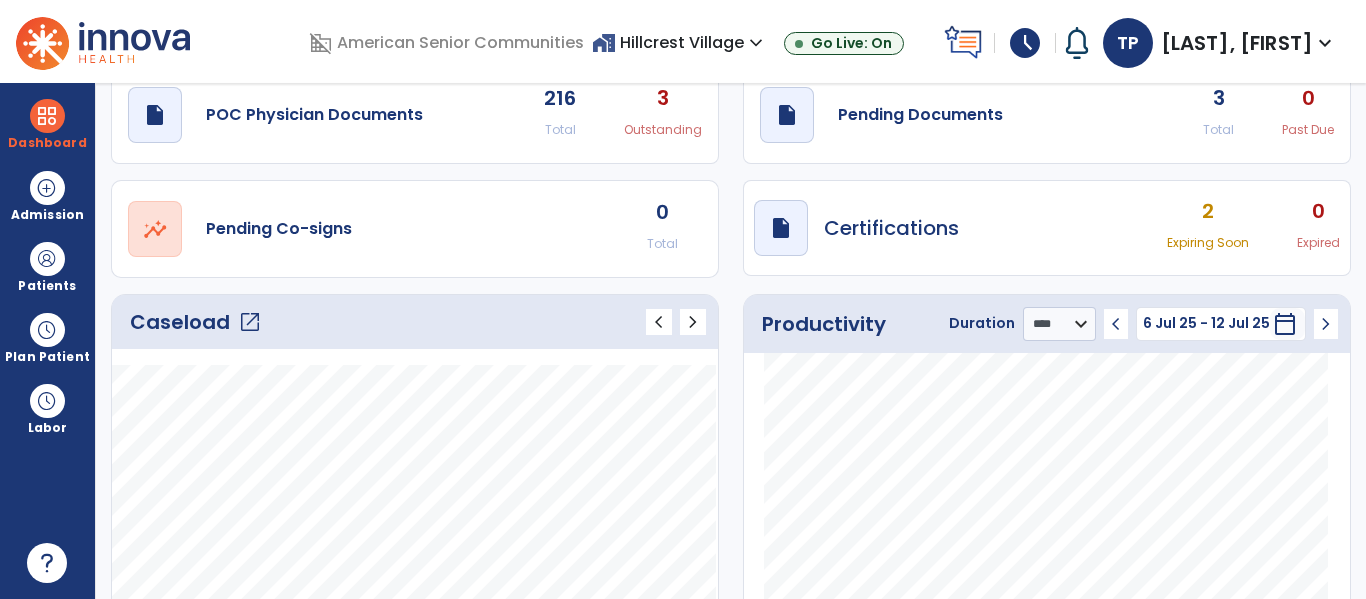 click on "open_in_new" 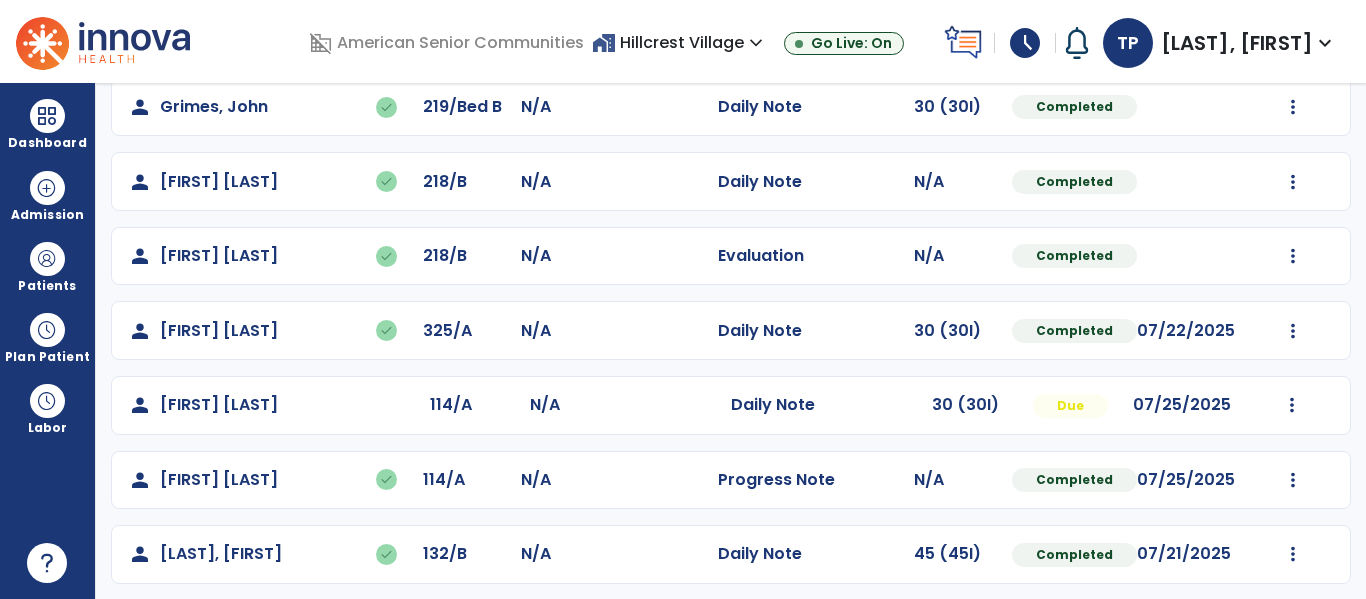 scroll, scrollTop: 786, scrollLeft: 0, axis: vertical 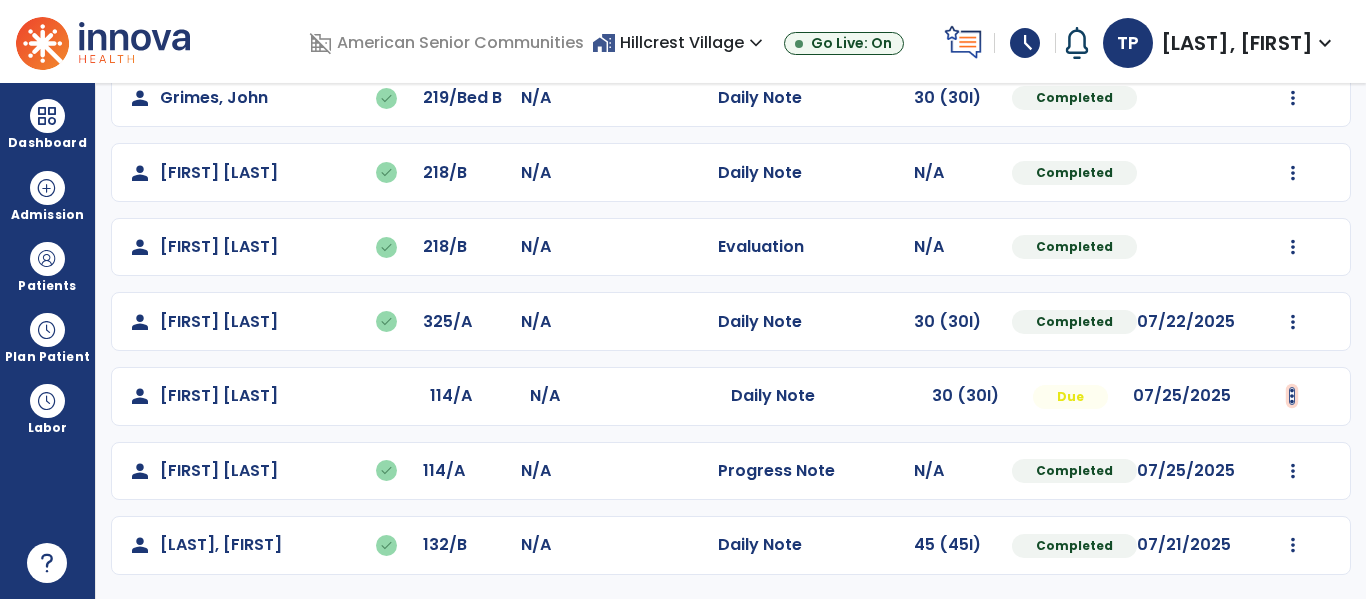 click at bounding box center [1292, -498] 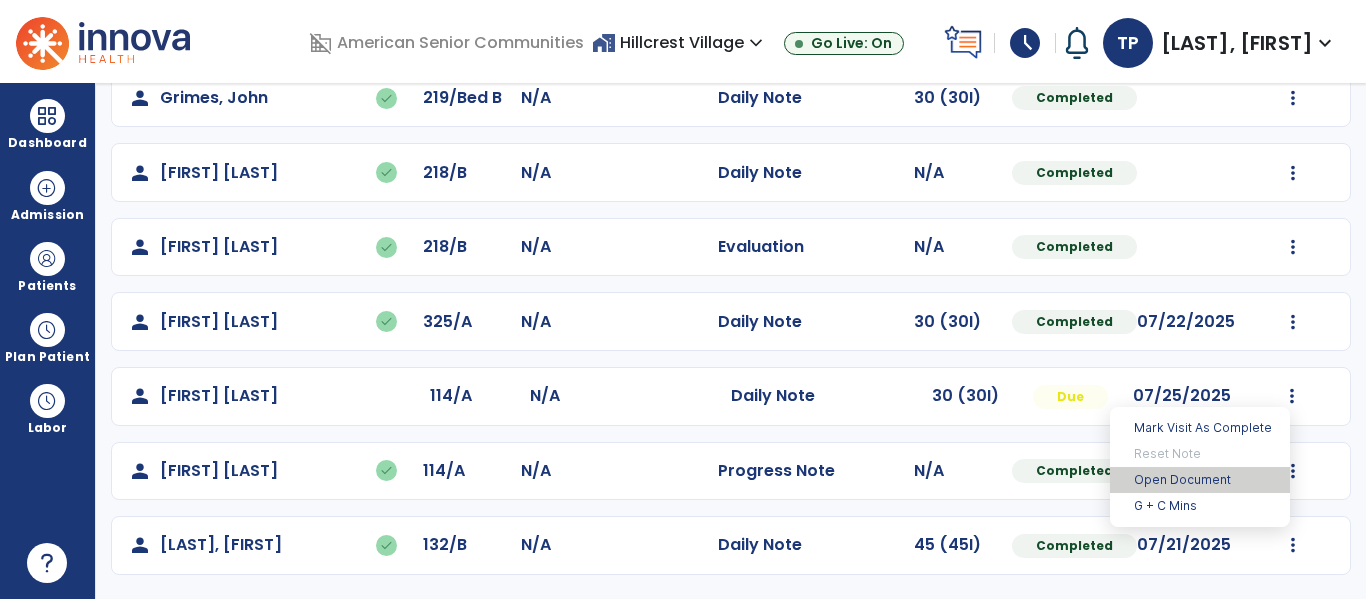 click on "Open Document" at bounding box center (1200, 480) 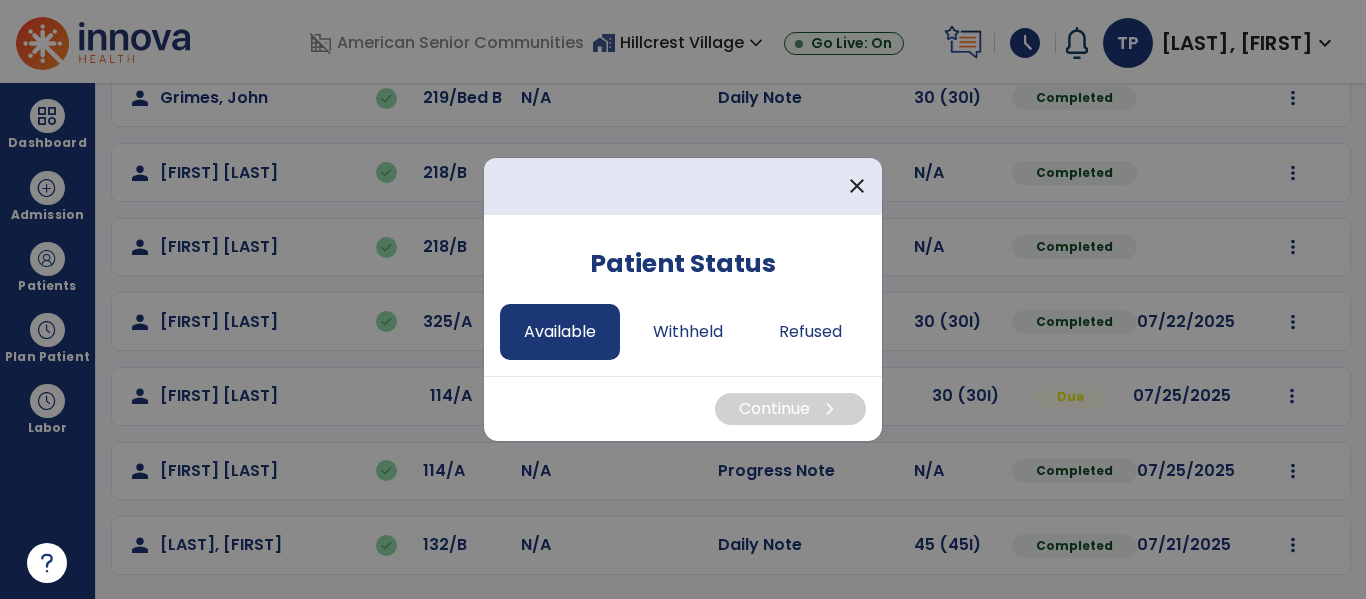 click on "Available" at bounding box center [560, 332] 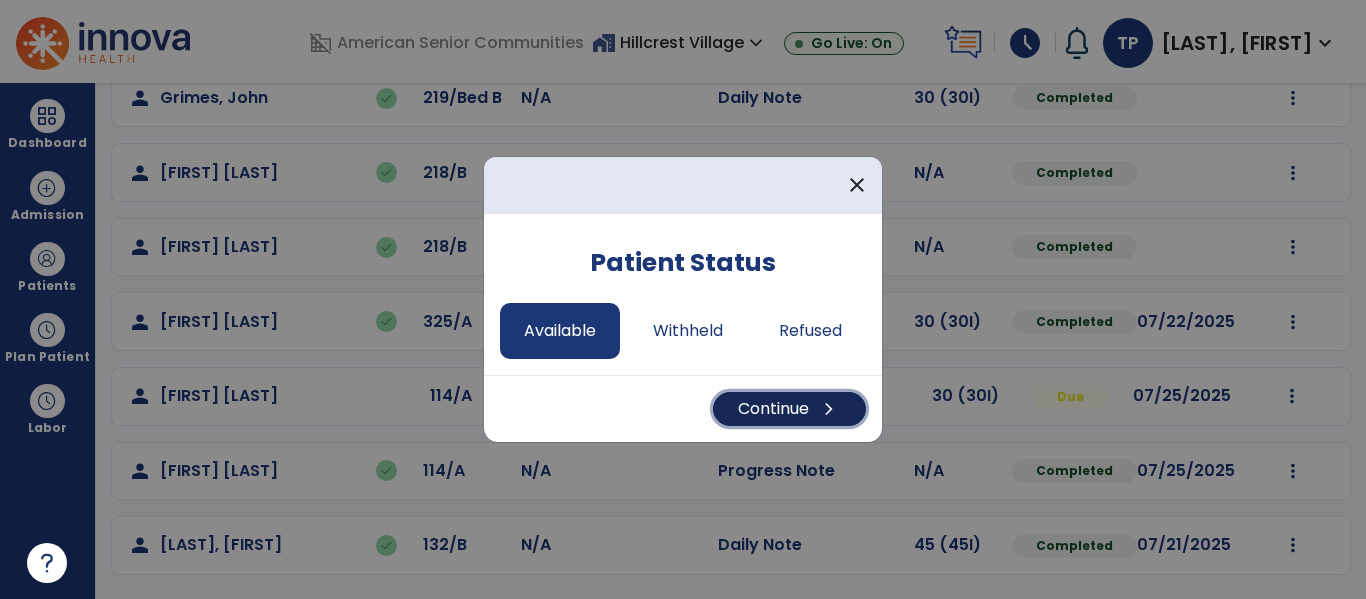 click on "chevron_right" at bounding box center [829, 409] 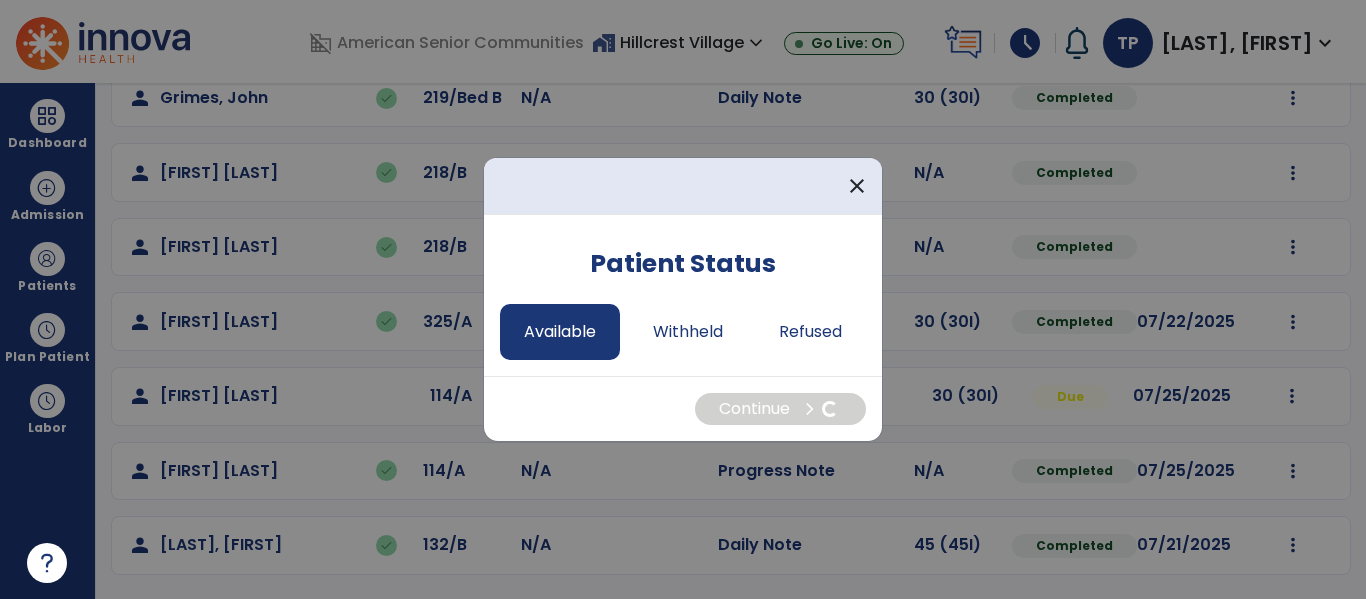 select on "*" 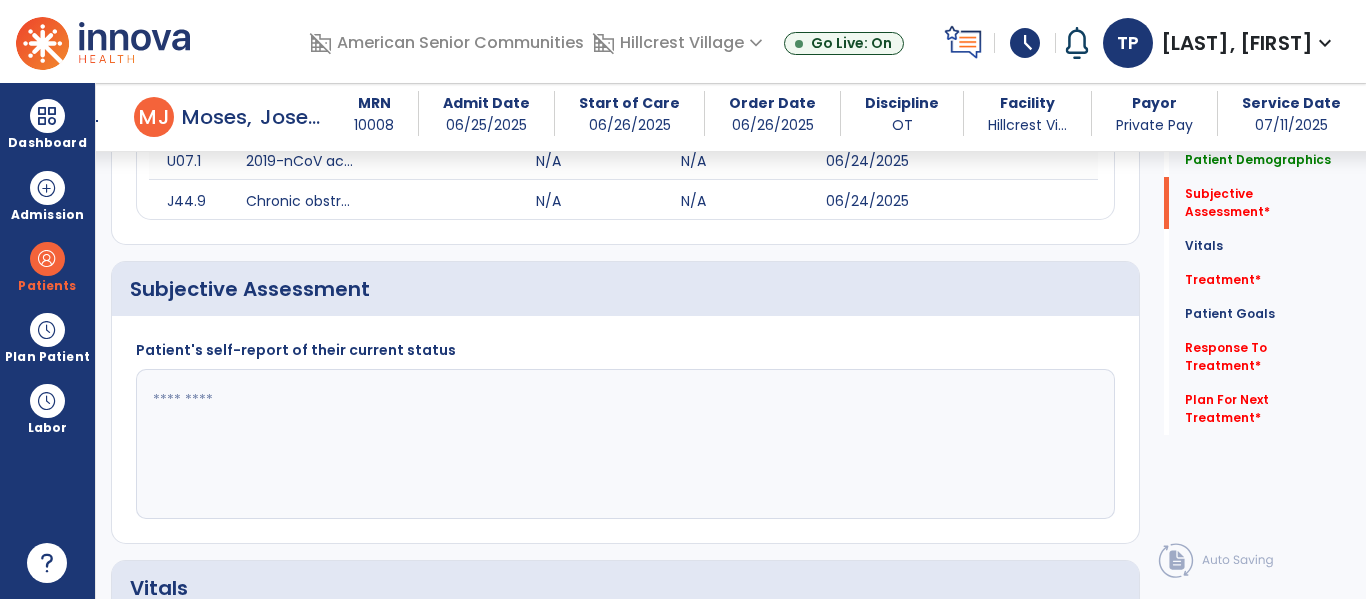 scroll, scrollTop: 351, scrollLeft: 0, axis: vertical 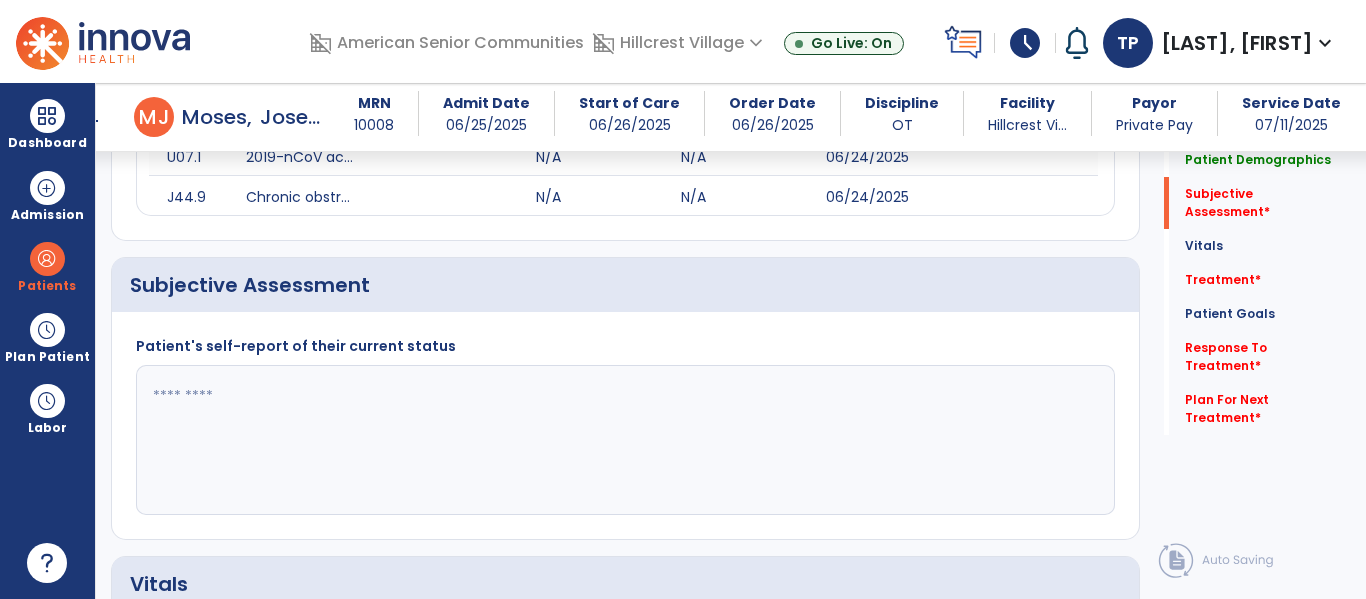 click 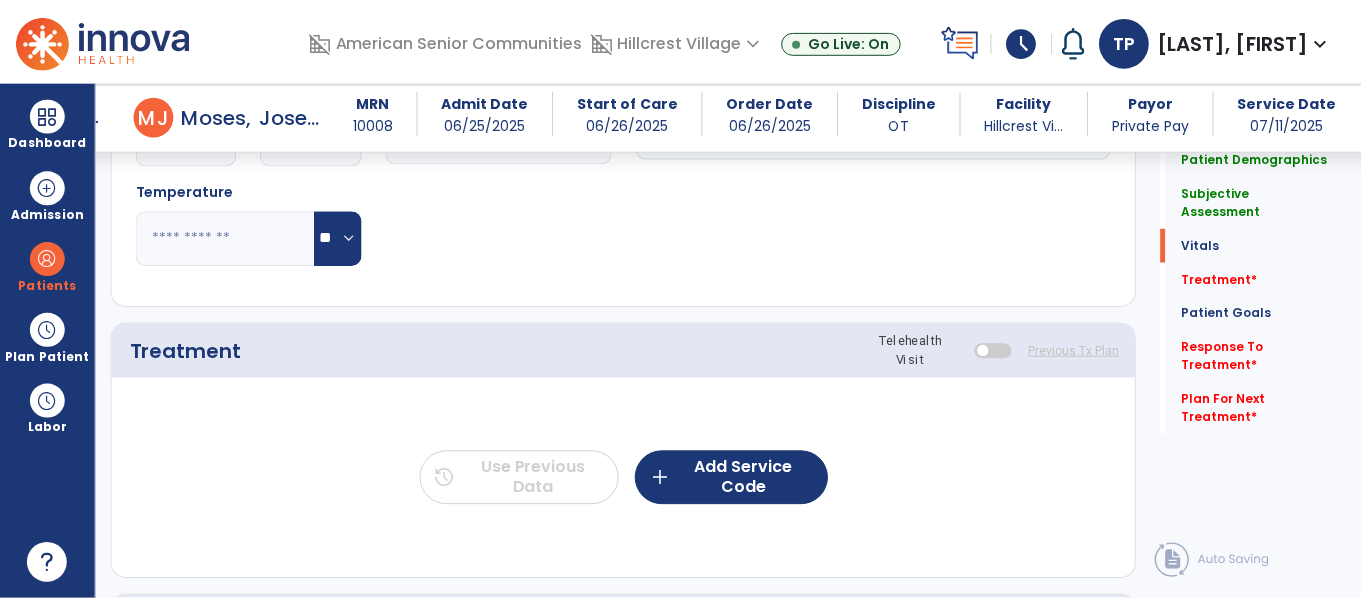 scroll, scrollTop: 1099, scrollLeft: 0, axis: vertical 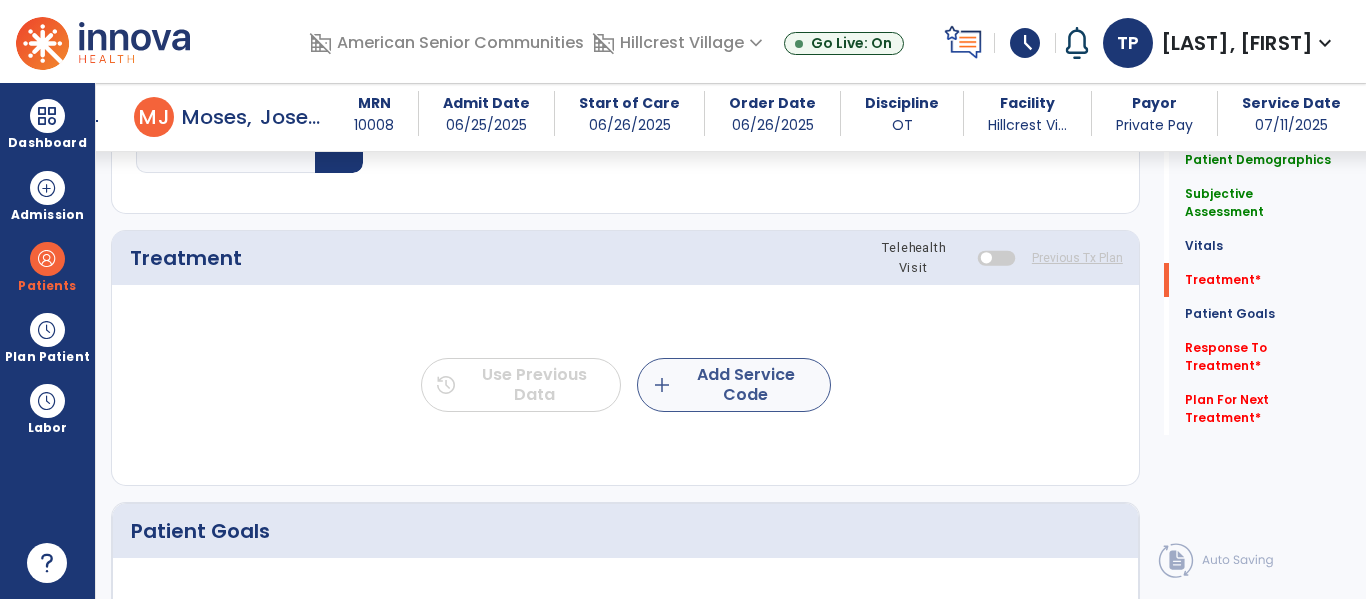 type on "**********" 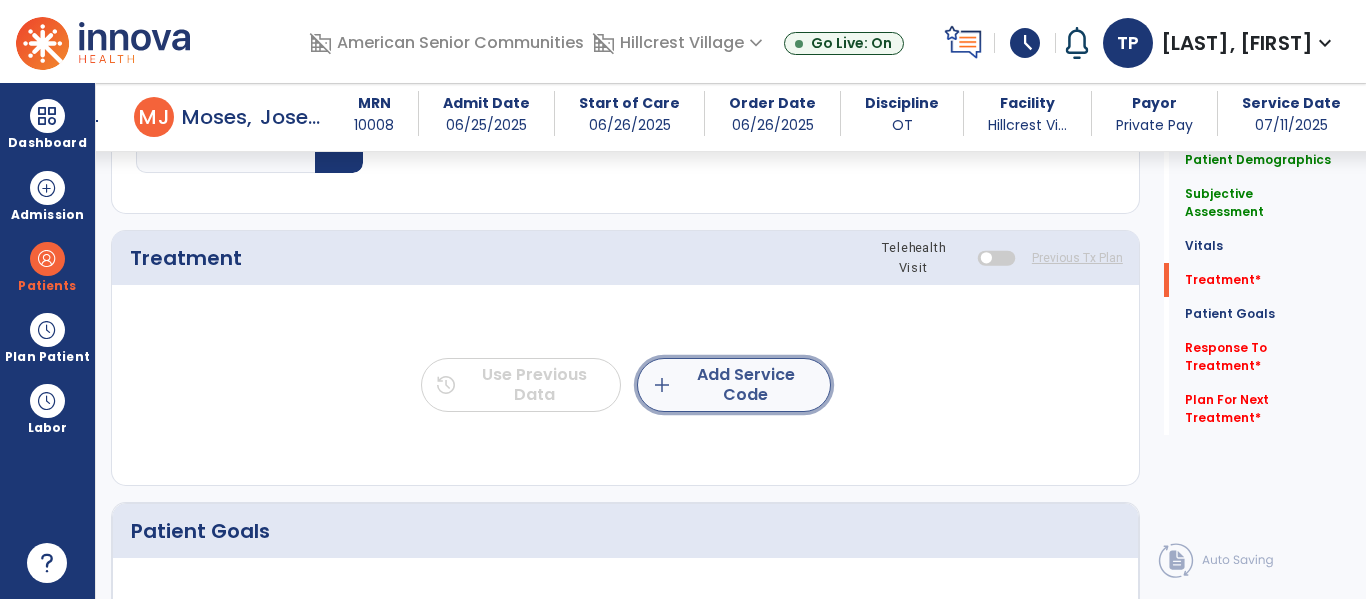 click on "add  Add Service Code" 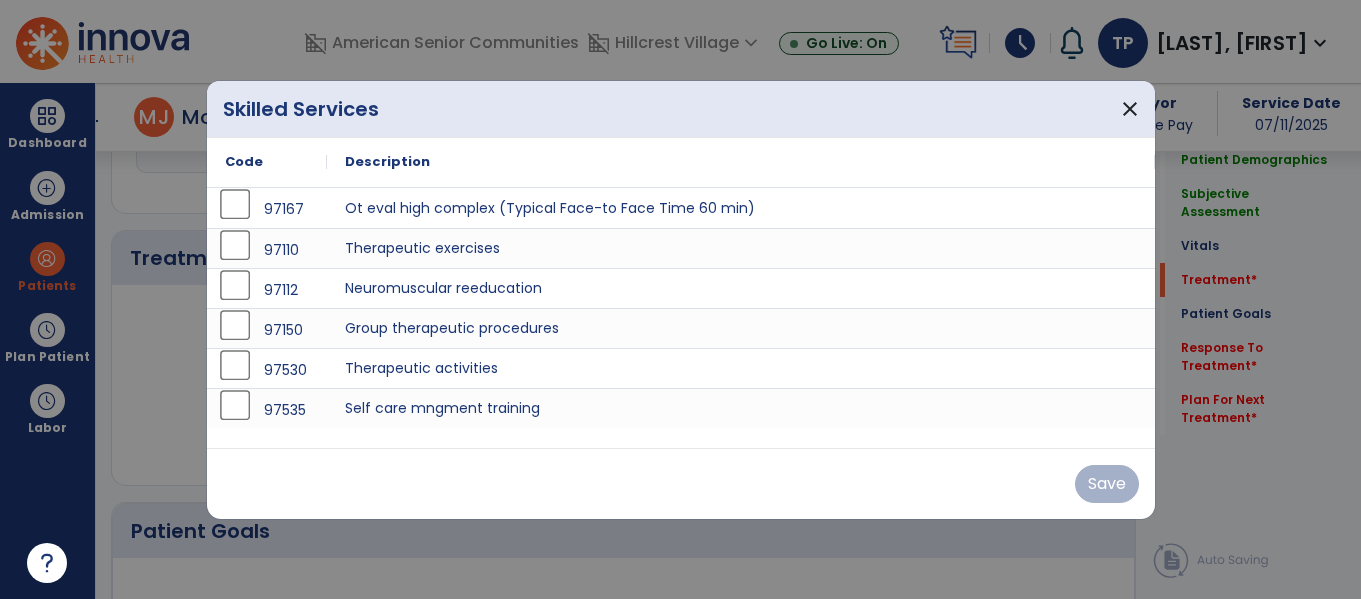 scroll, scrollTop: 1099, scrollLeft: 0, axis: vertical 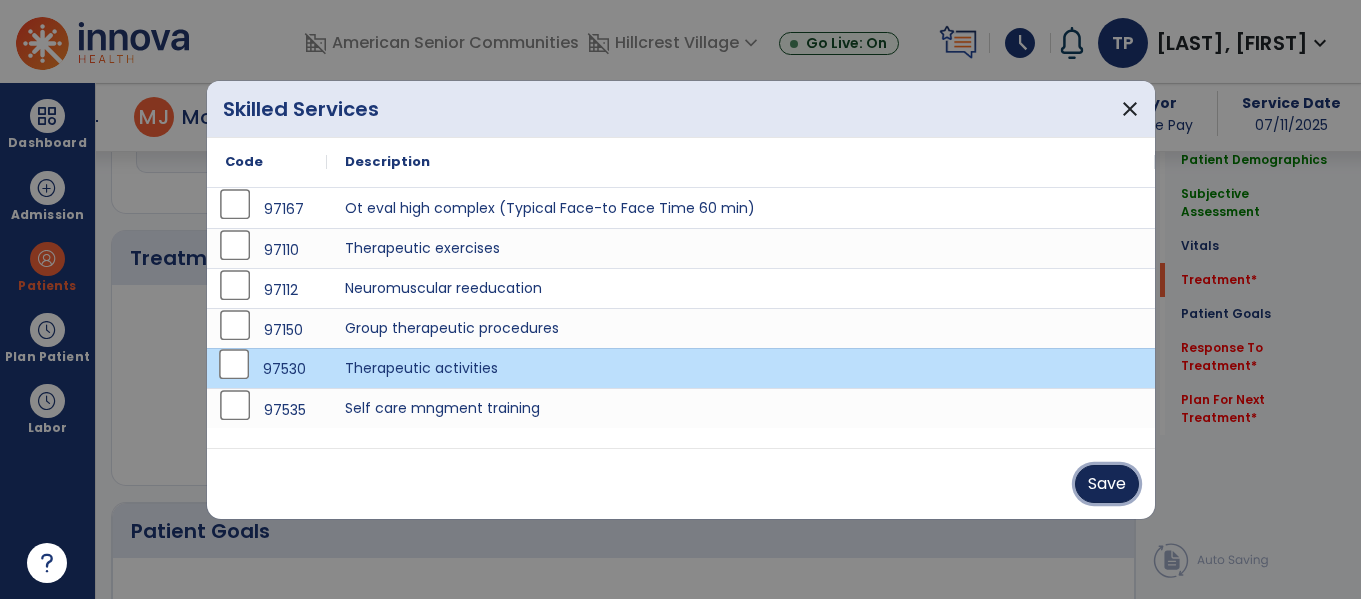 click on "Save" at bounding box center [1107, 484] 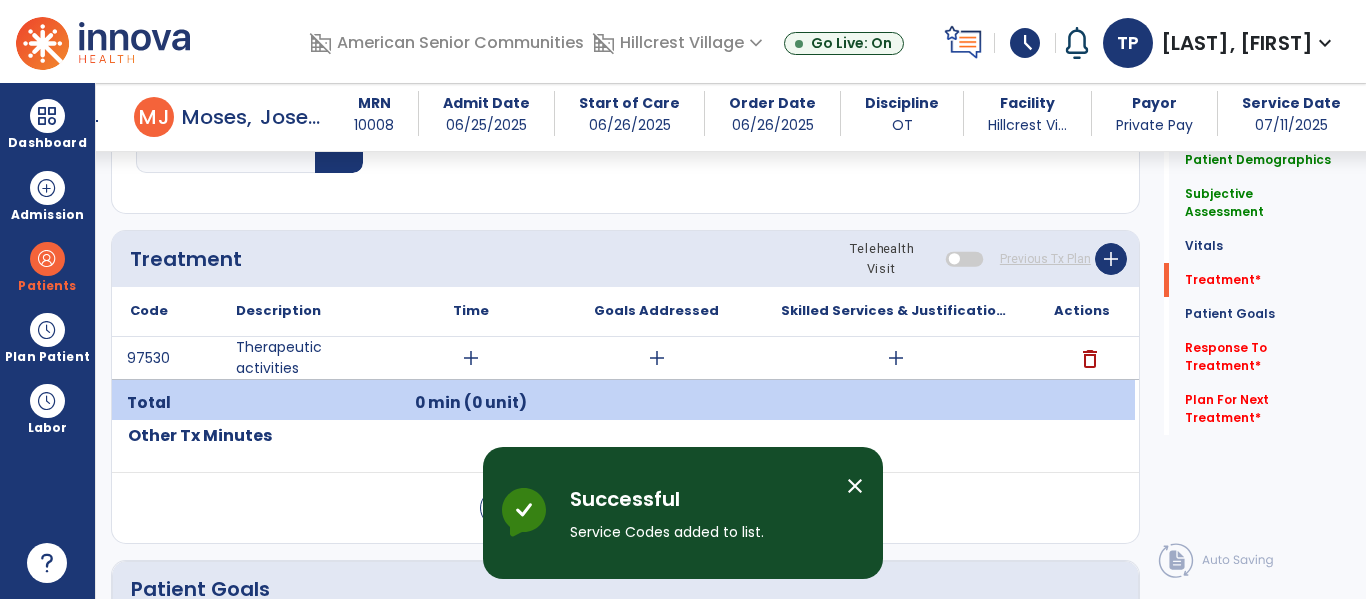 click on "add" at bounding box center (471, 358) 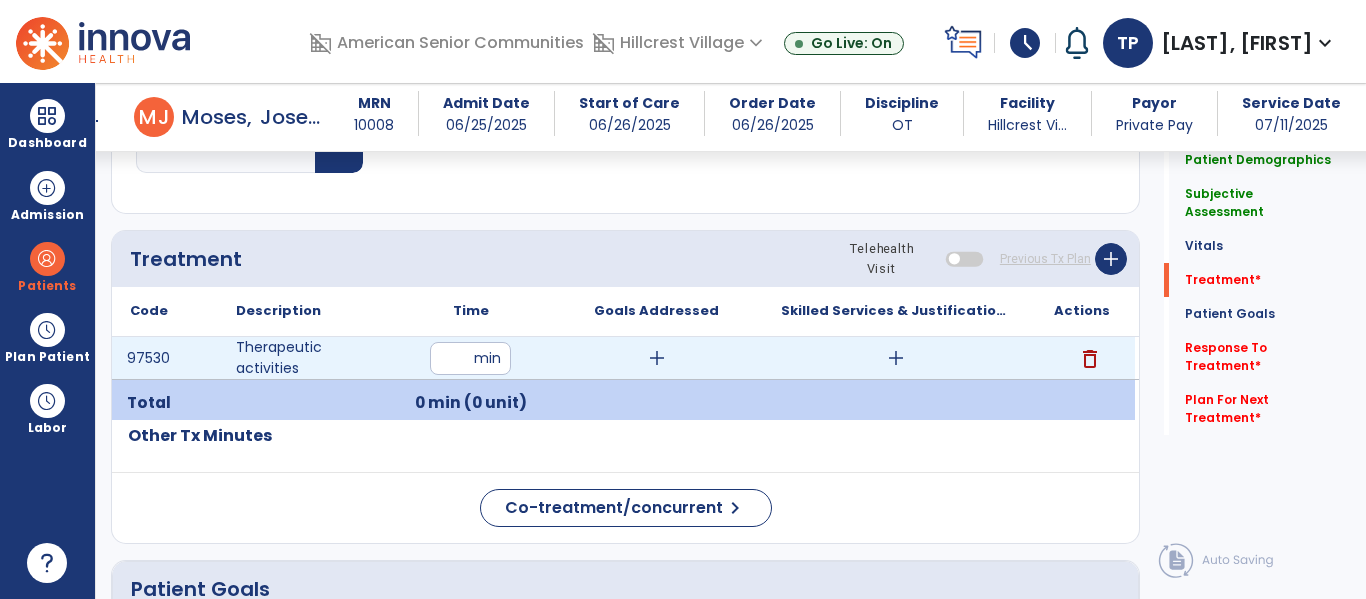 type on "**" 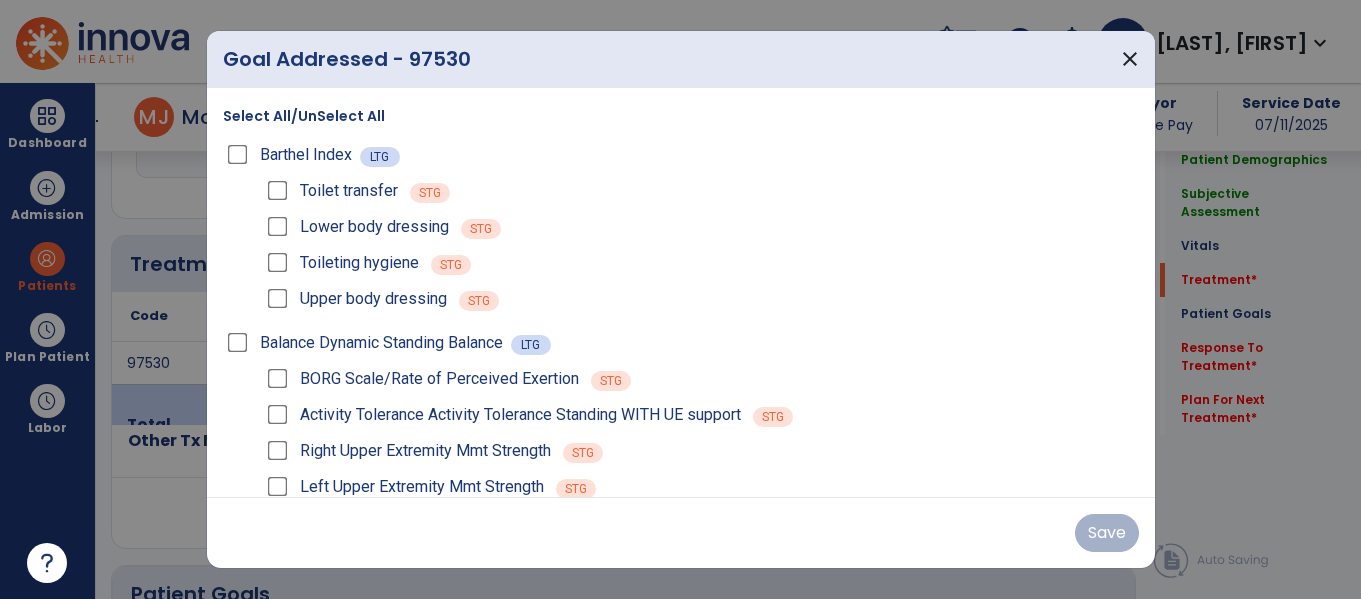 scroll, scrollTop: 1099, scrollLeft: 0, axis: vertical 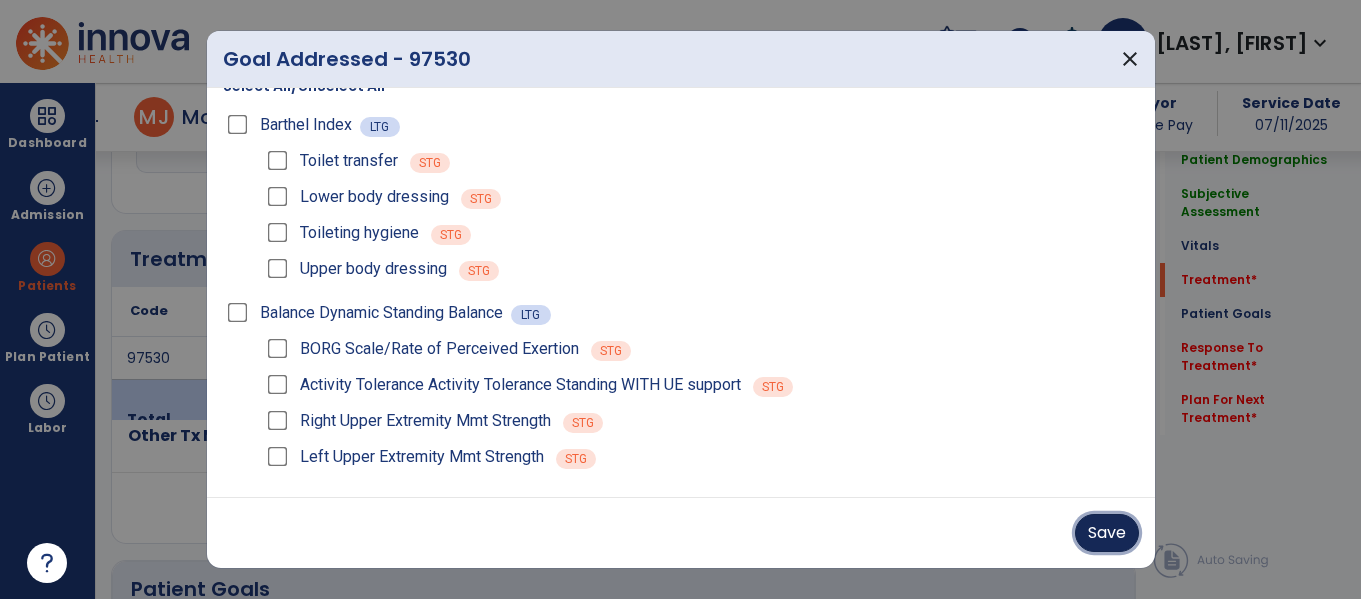 click on "Save" at bounding box center [1107, 533] 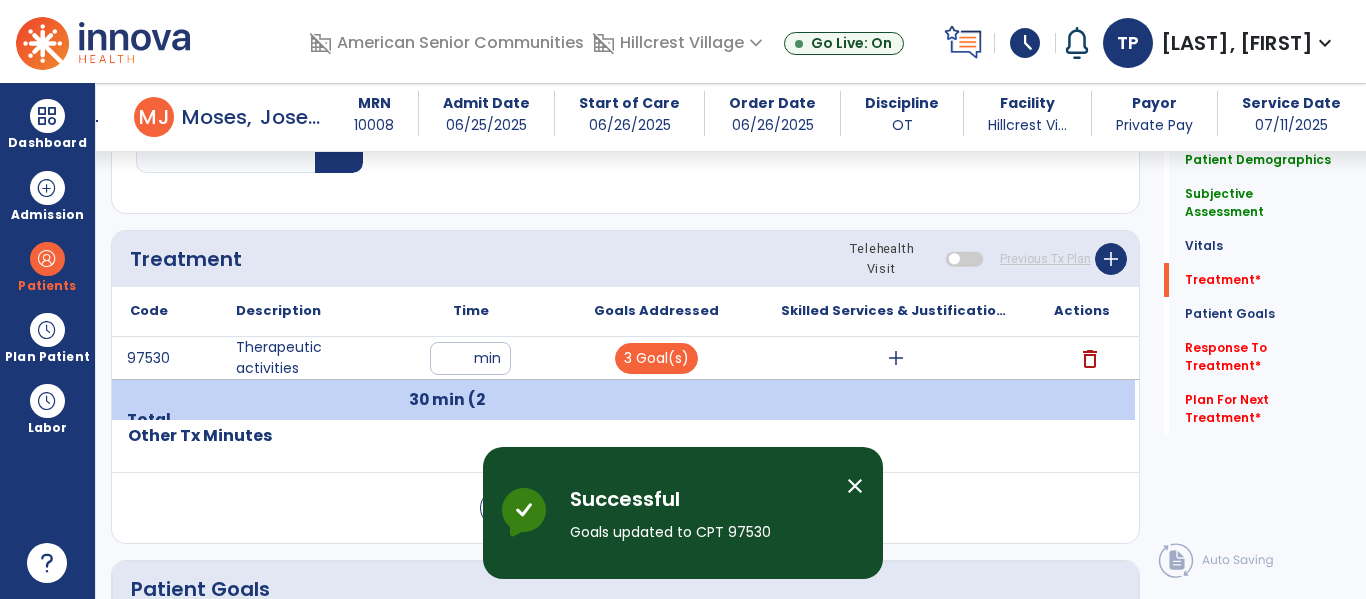 click on "add" at bounding box center [896, 358] 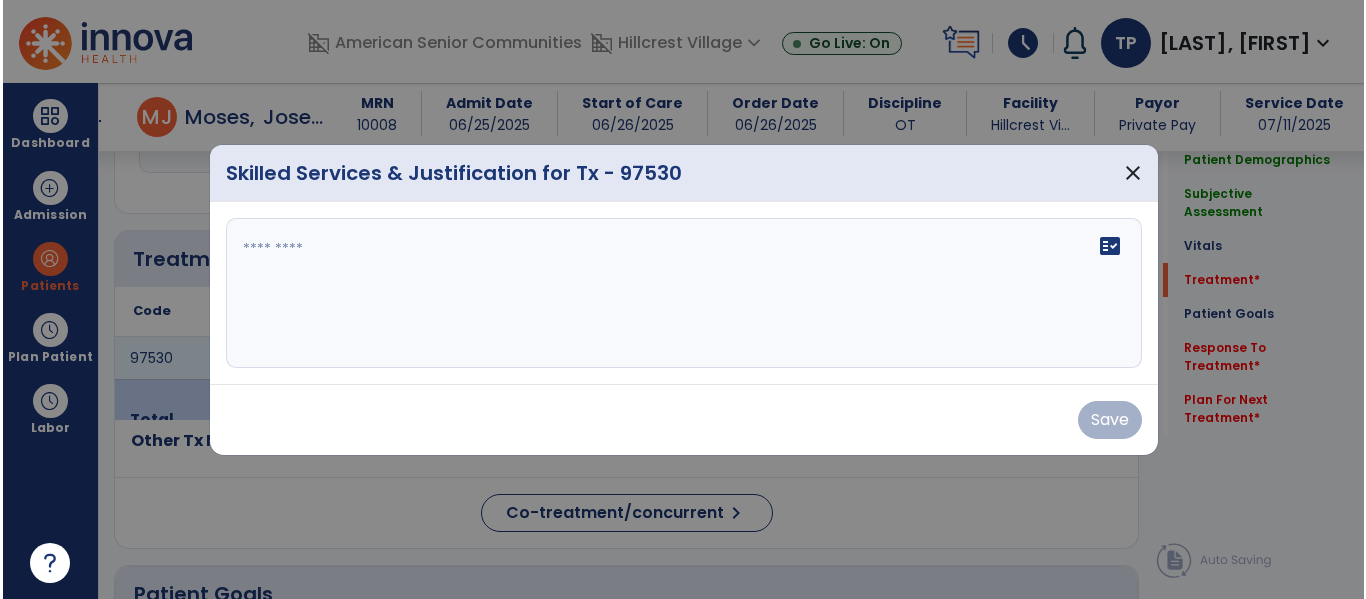 scroll, scrollTop: 1099, scrollLeft: 0, axis: vertical 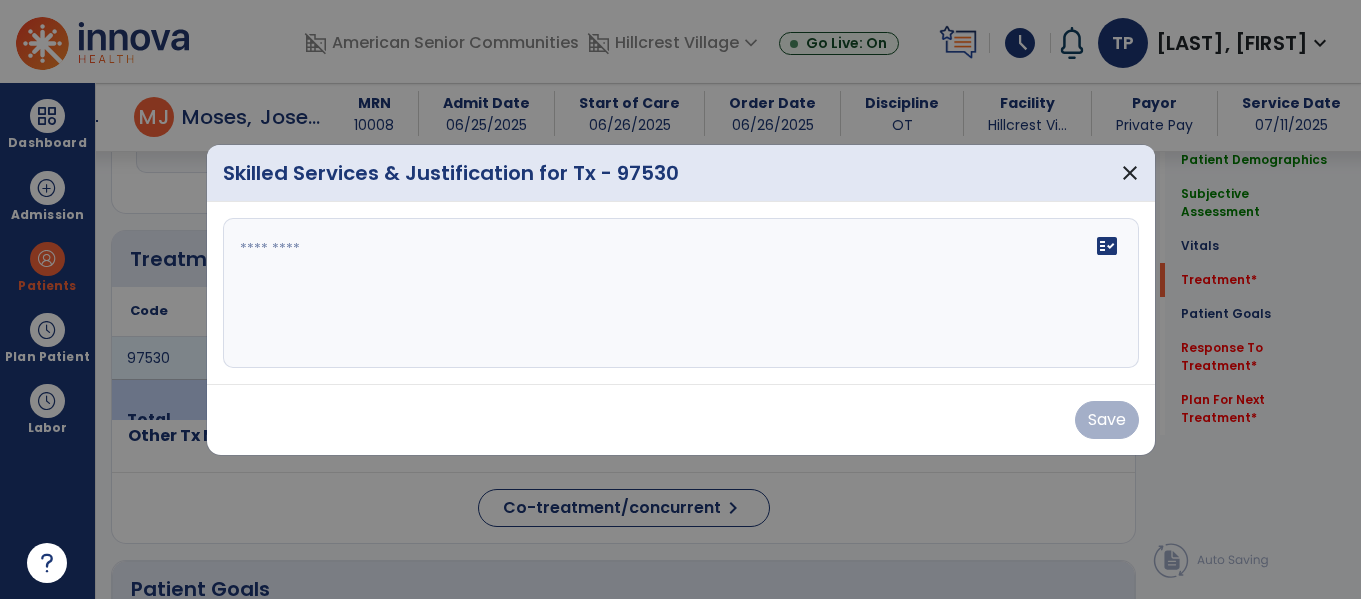 click on "fact_check" at bounding box center [681, 293] 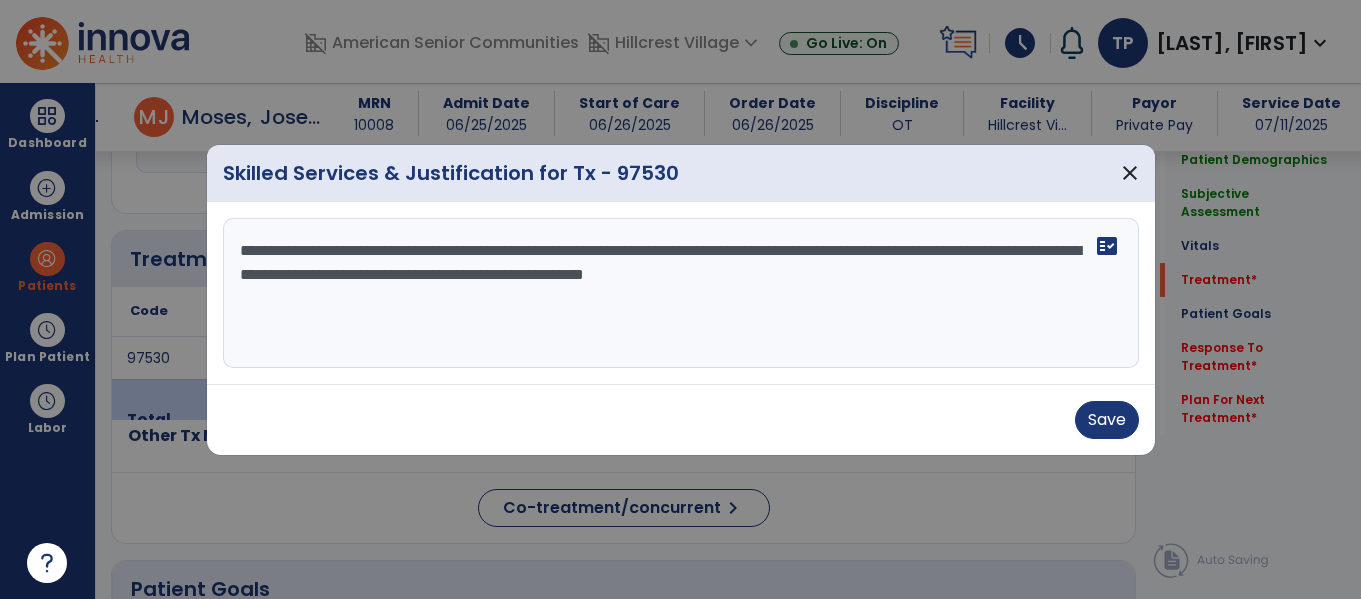 click on "**********" at bounding box center (681, 293) 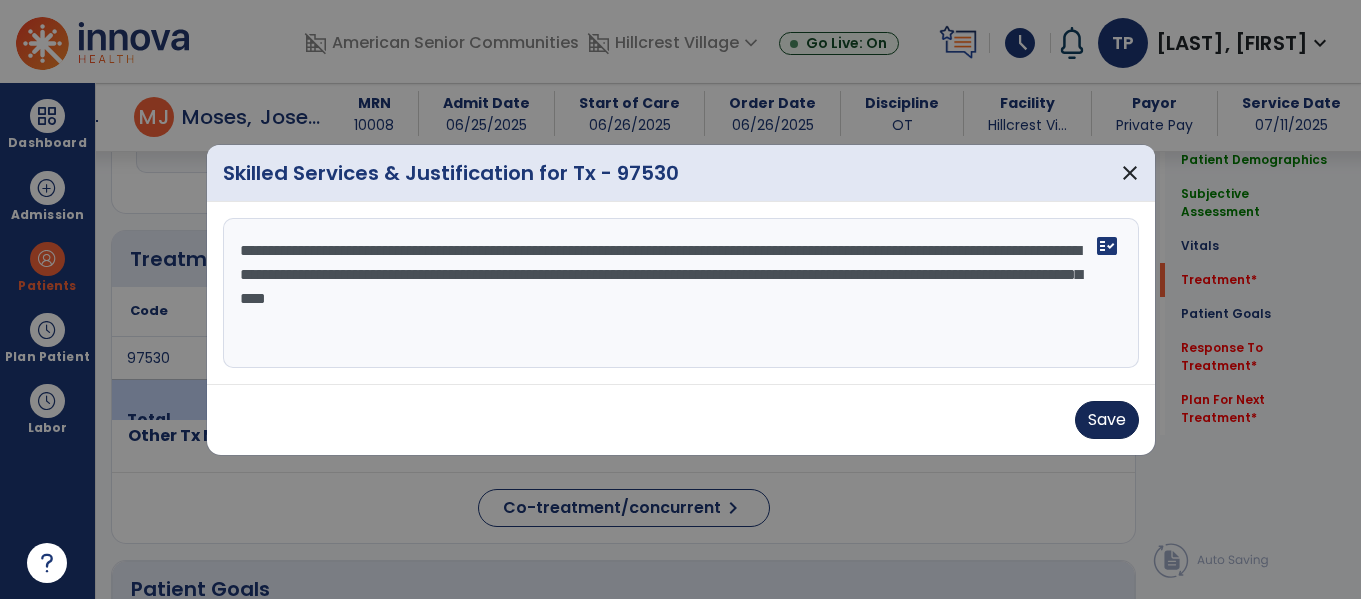 type on "**********" 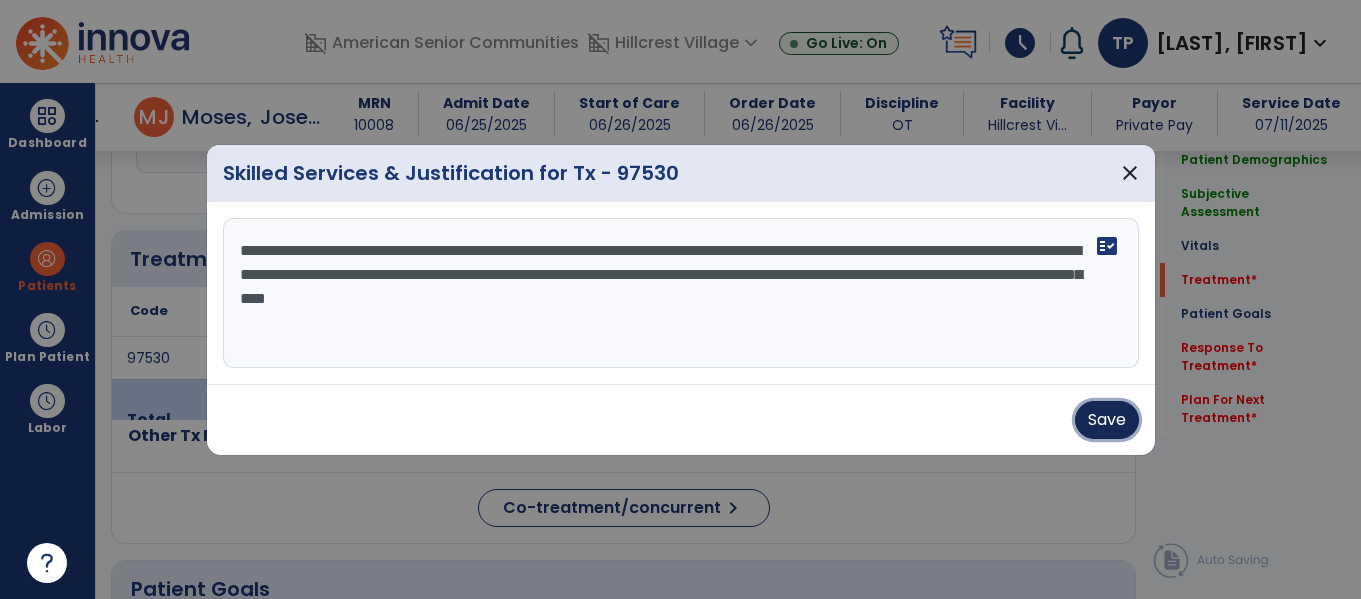 click on "Save" at bounding box center [1107, 420] 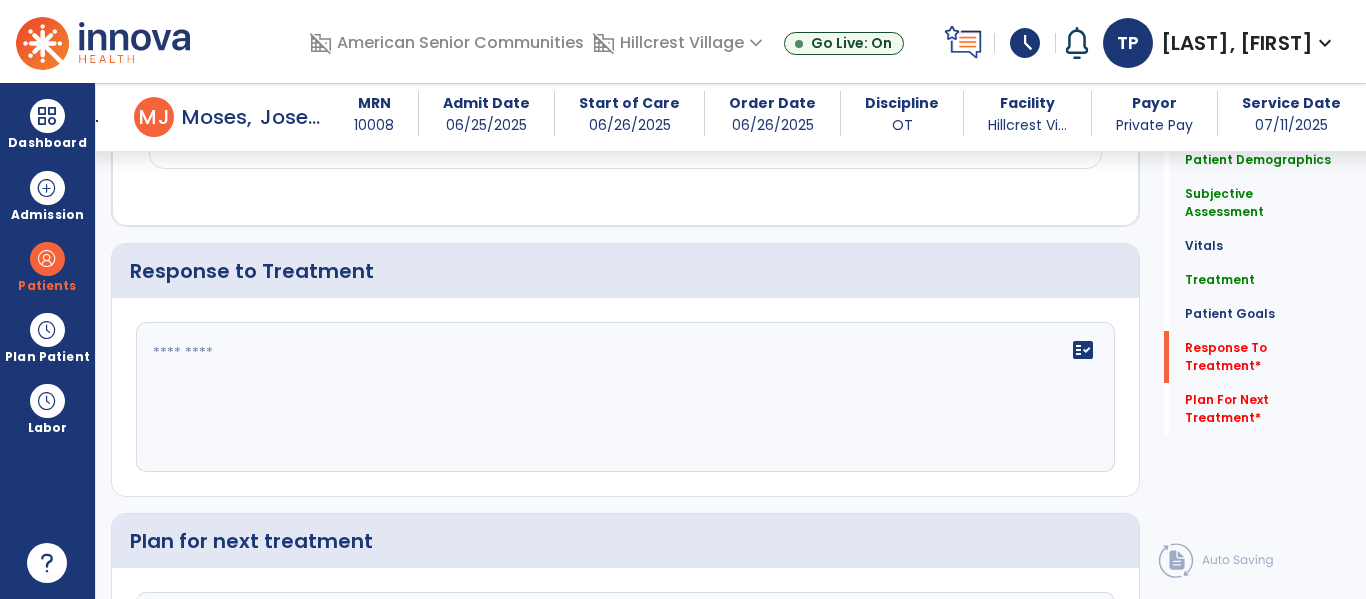 scroll, scrollTop: 2964, scrollLeft: 0, axis: vertical 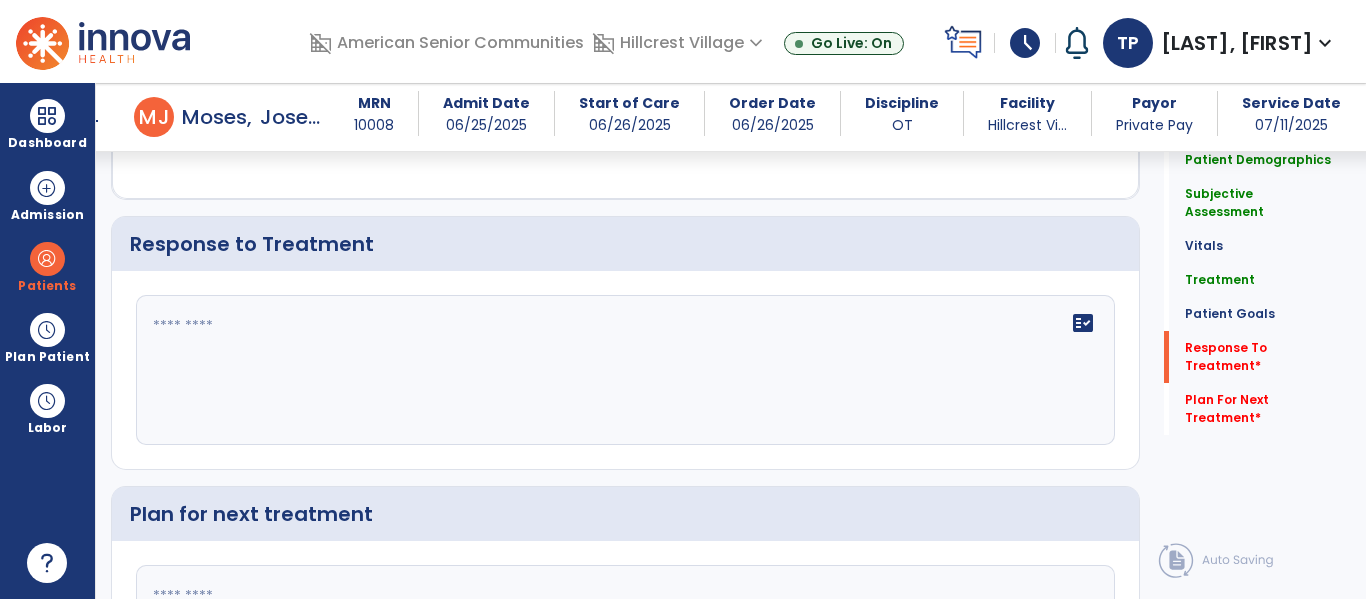 click on "fact_check" 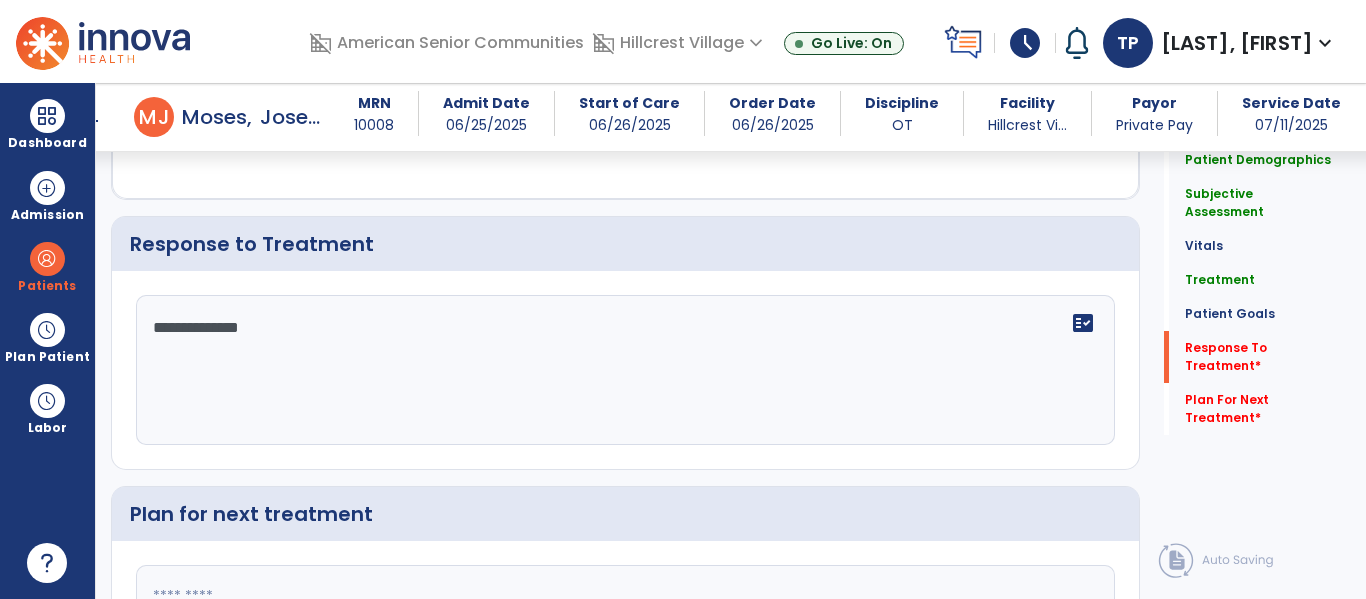 scroll, scrollTop: 3041, scrollLeft: 0, axis: vertical 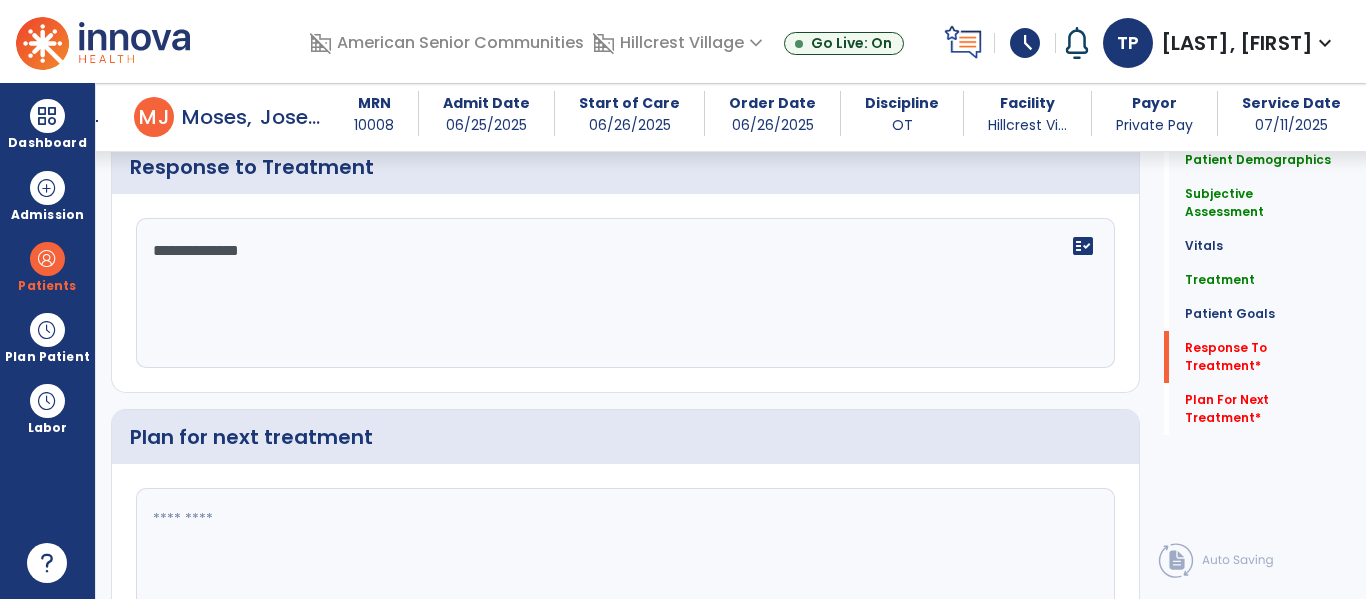 type on "**********" 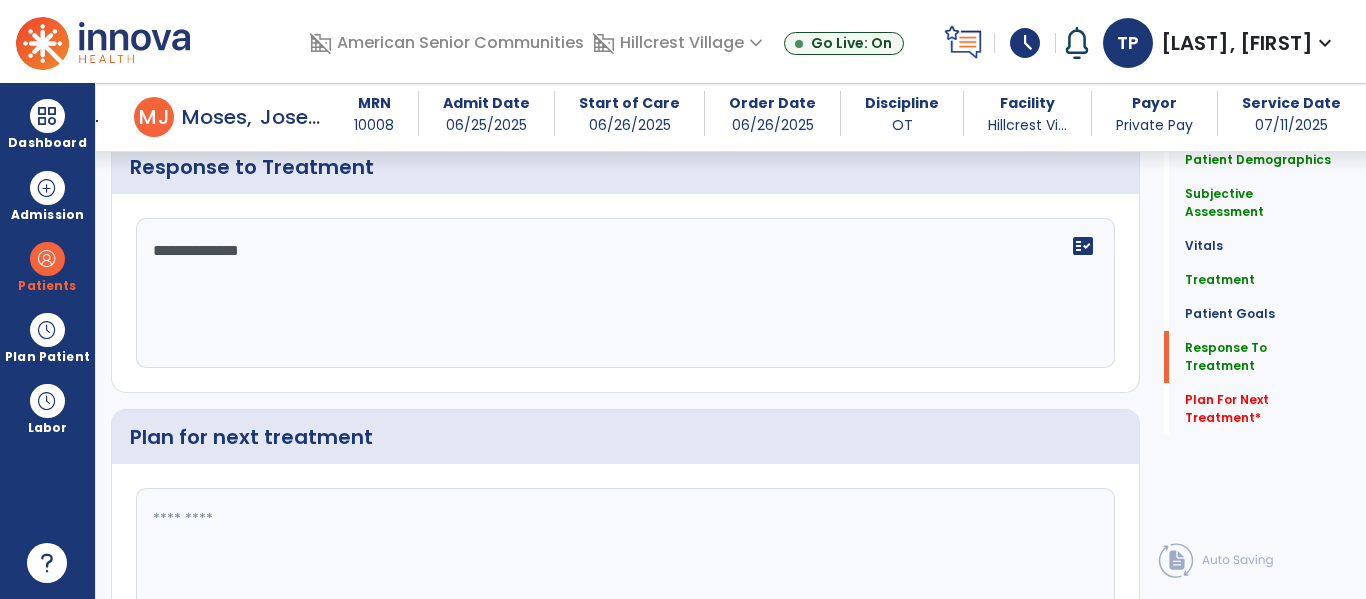 scroll, scrollTop: 3041, scrollLeft: 0, axis: vertical 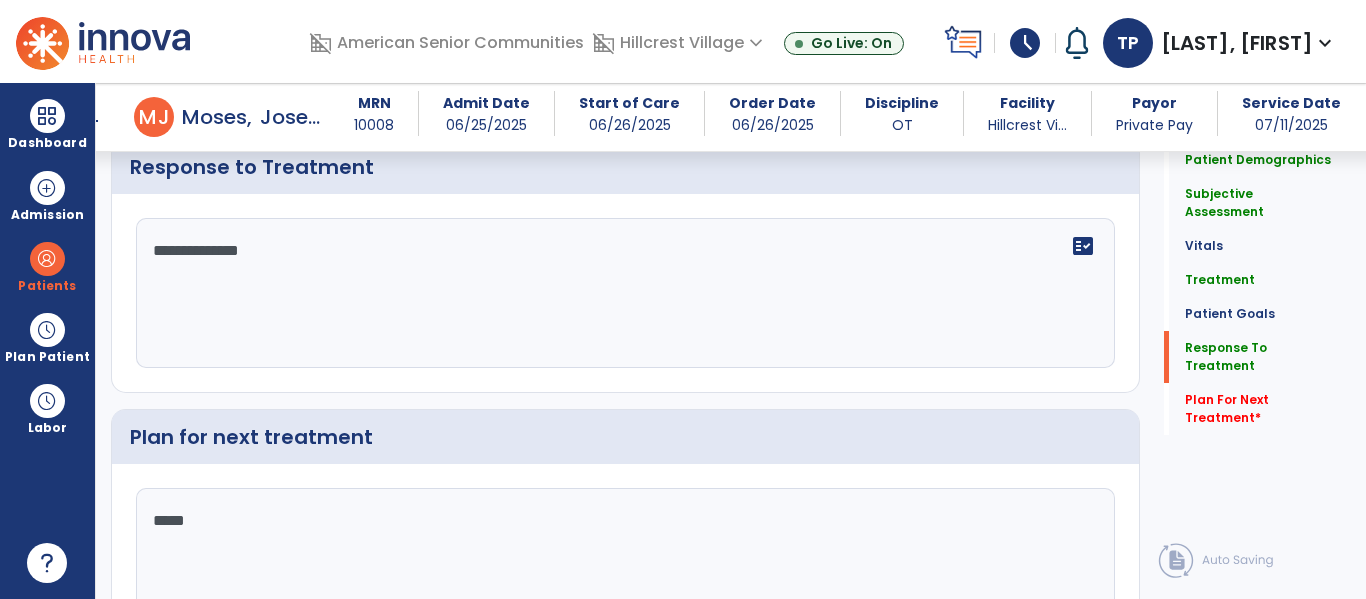 type on "******" 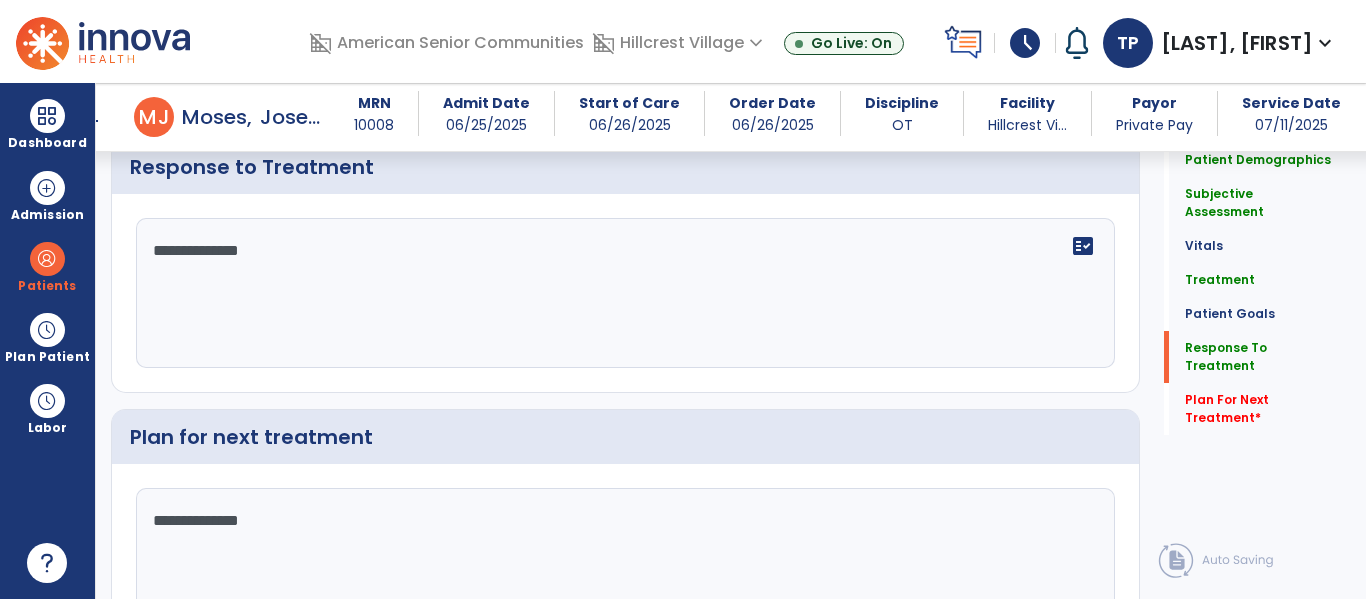 type on "**********" 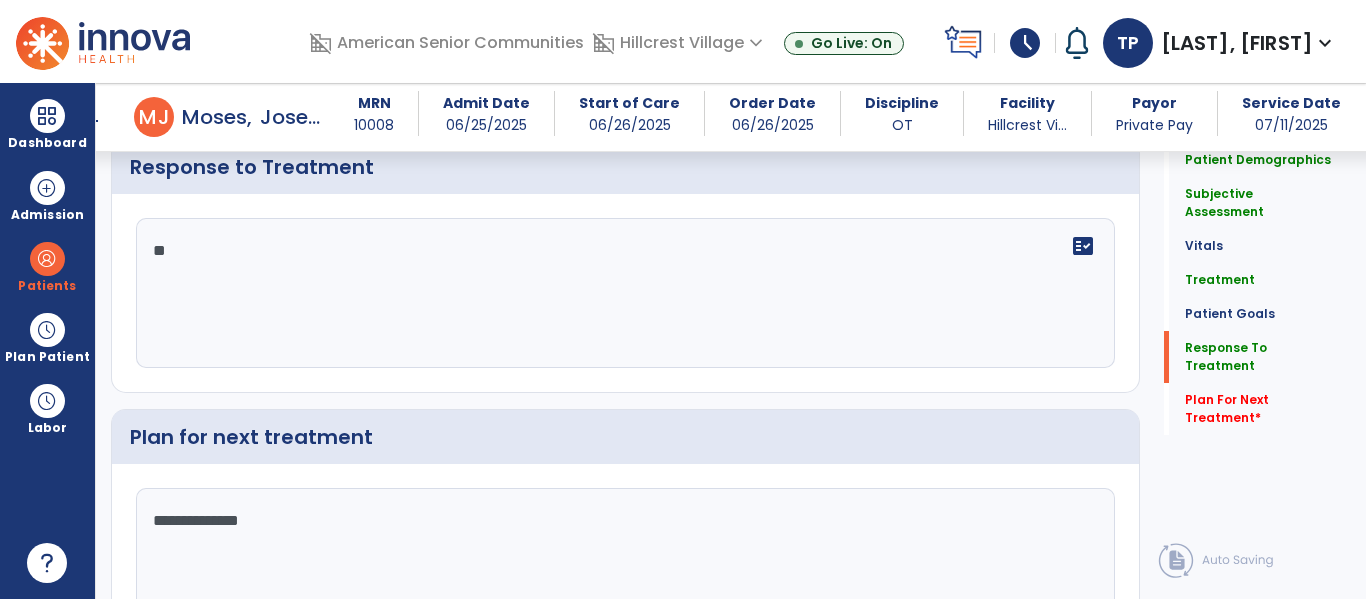 type on "*" 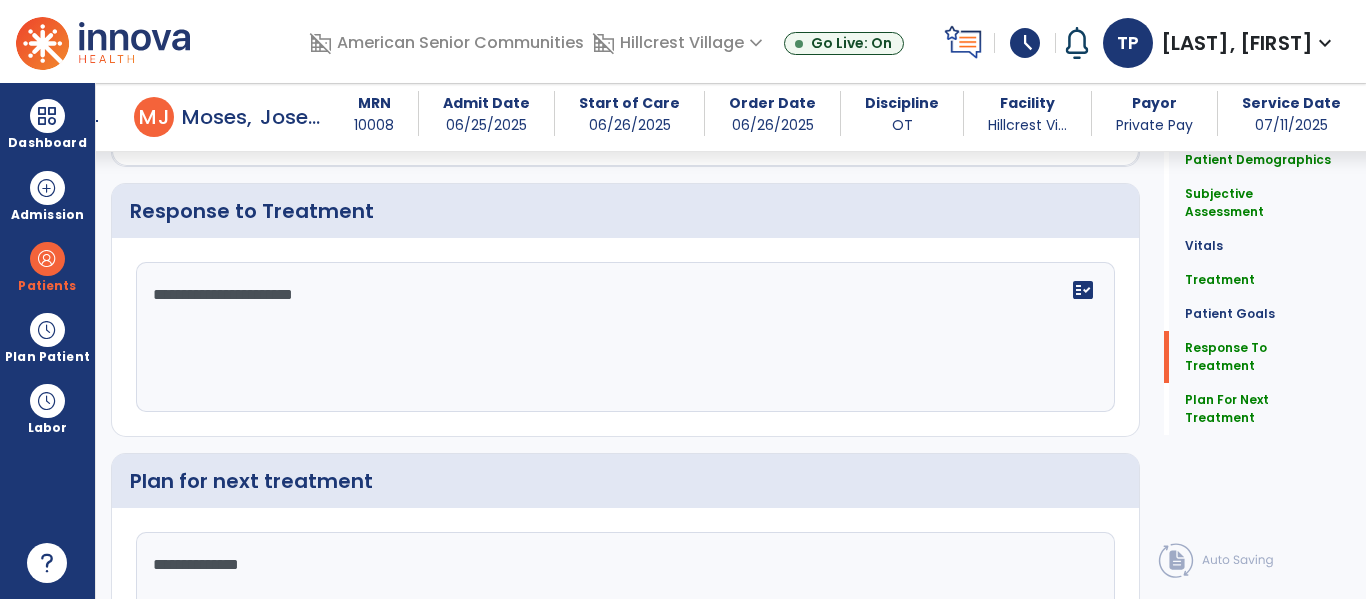 scroll, scrollTop: 3171, scrollLeft: 0, axis: vertical 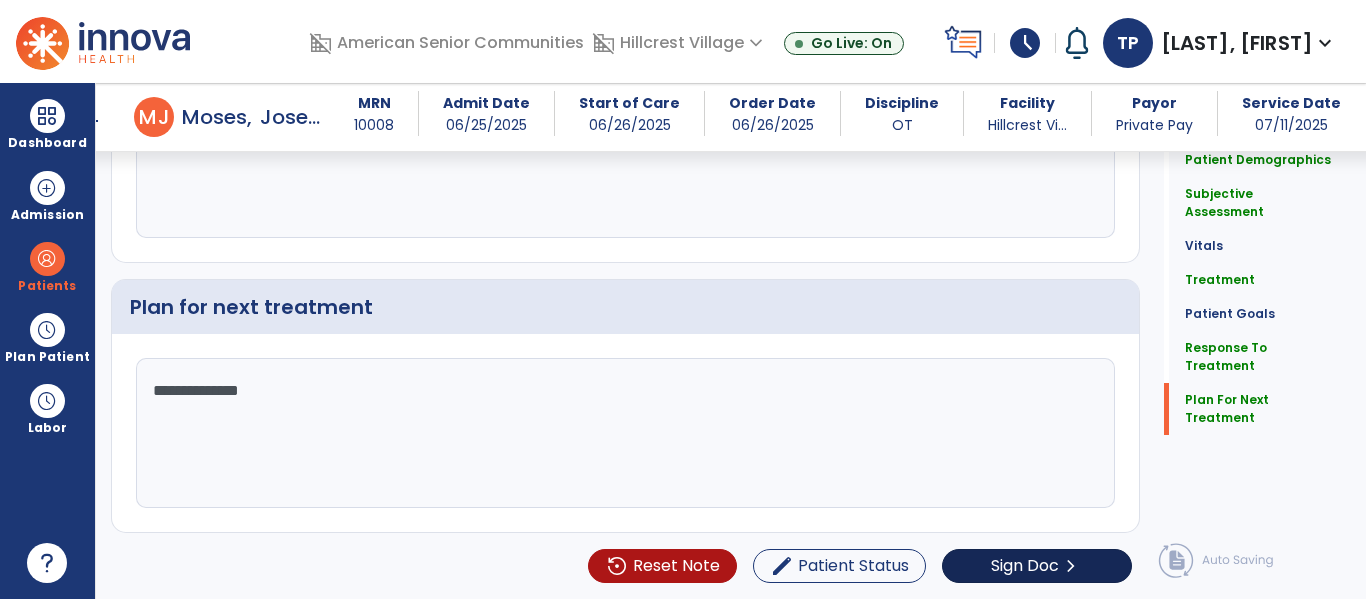 type on "**********" 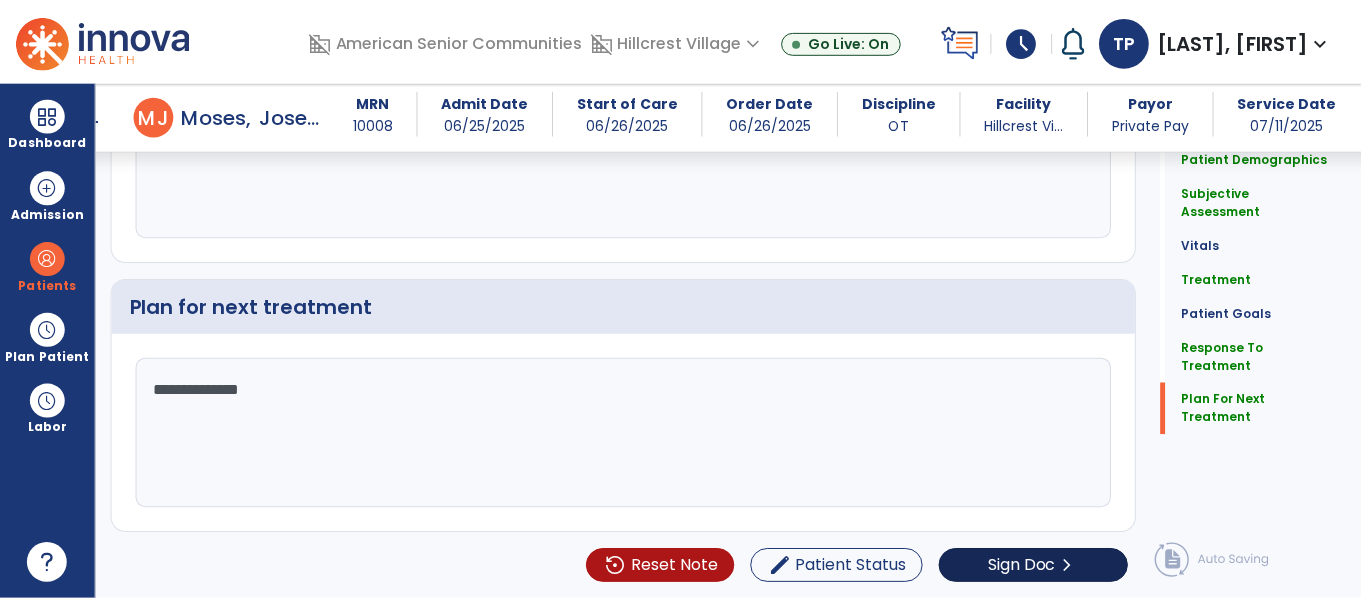 scroll, scrollTop: 3127, scrollLeft: 0, axis: vertical 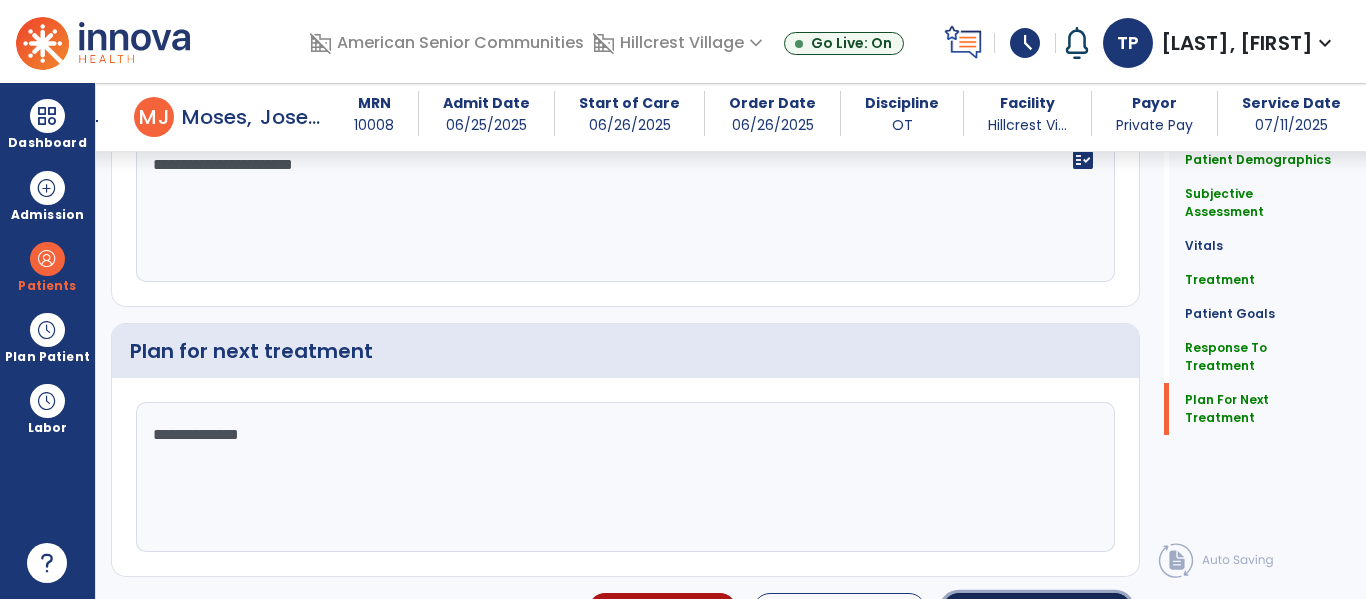 click on "Sign Doc" 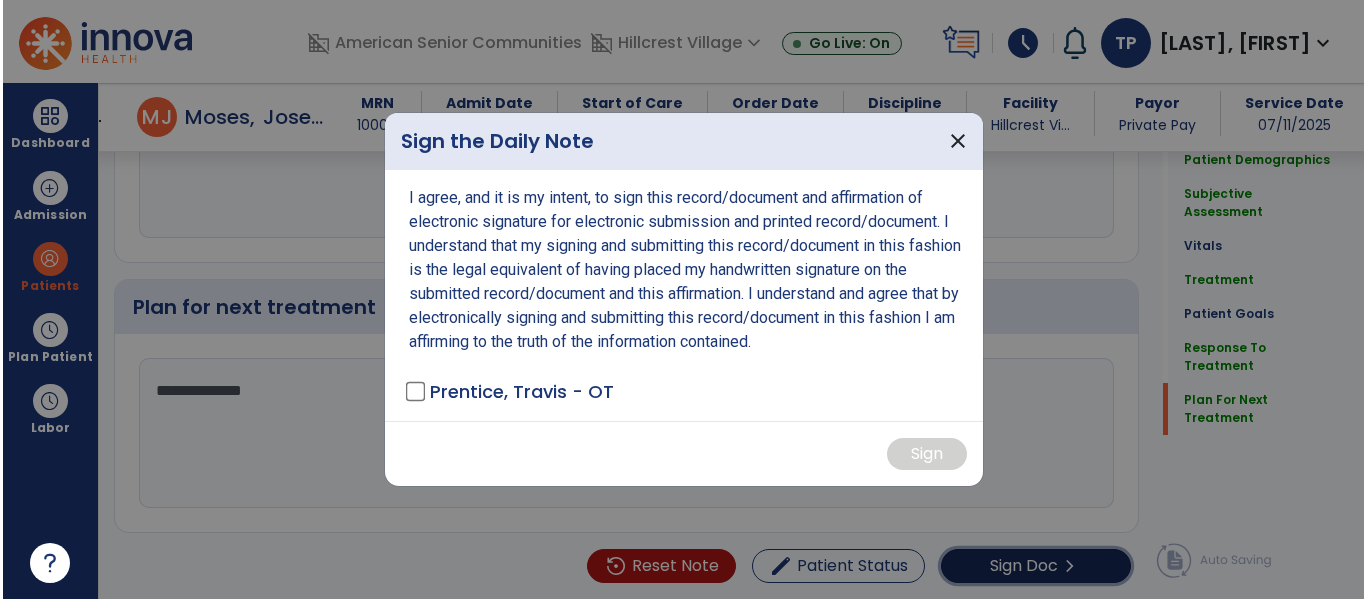 scroll, scrollTop: 3171, scrollLeft: 0, axis: vertical 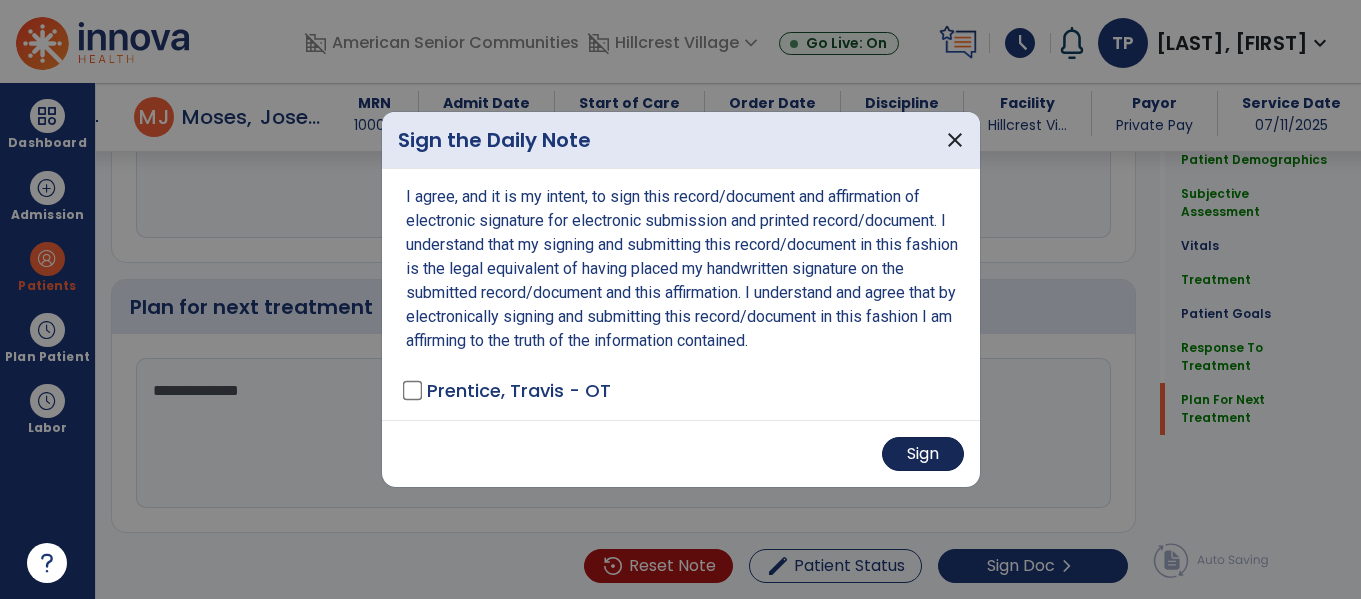 click on "Sign" at bounding box center [923, 454] 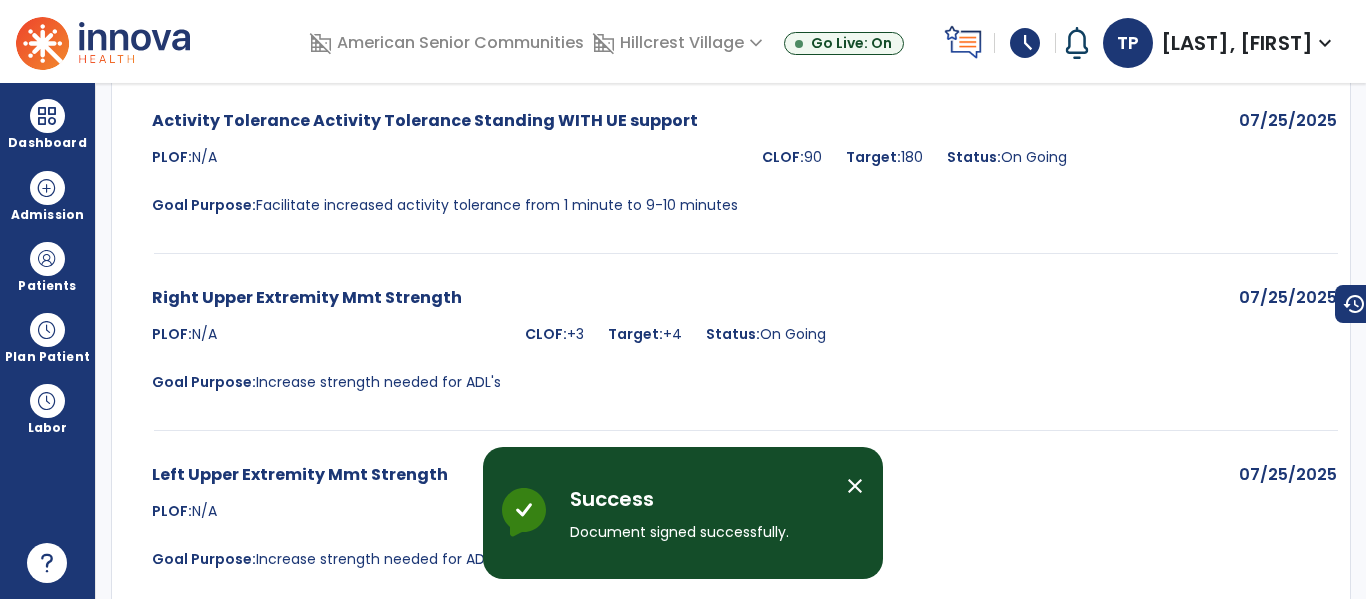 scroll, scrollTop: 0, scrollLeft: 0, axis: both 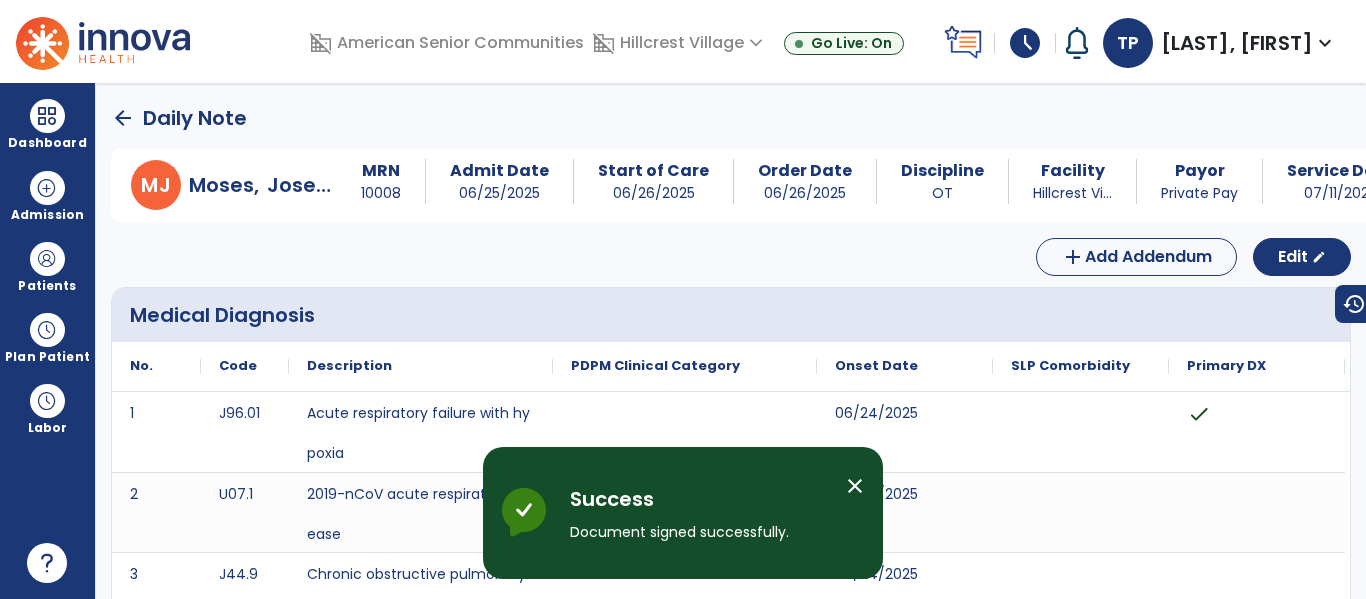 click on "arrow_back" 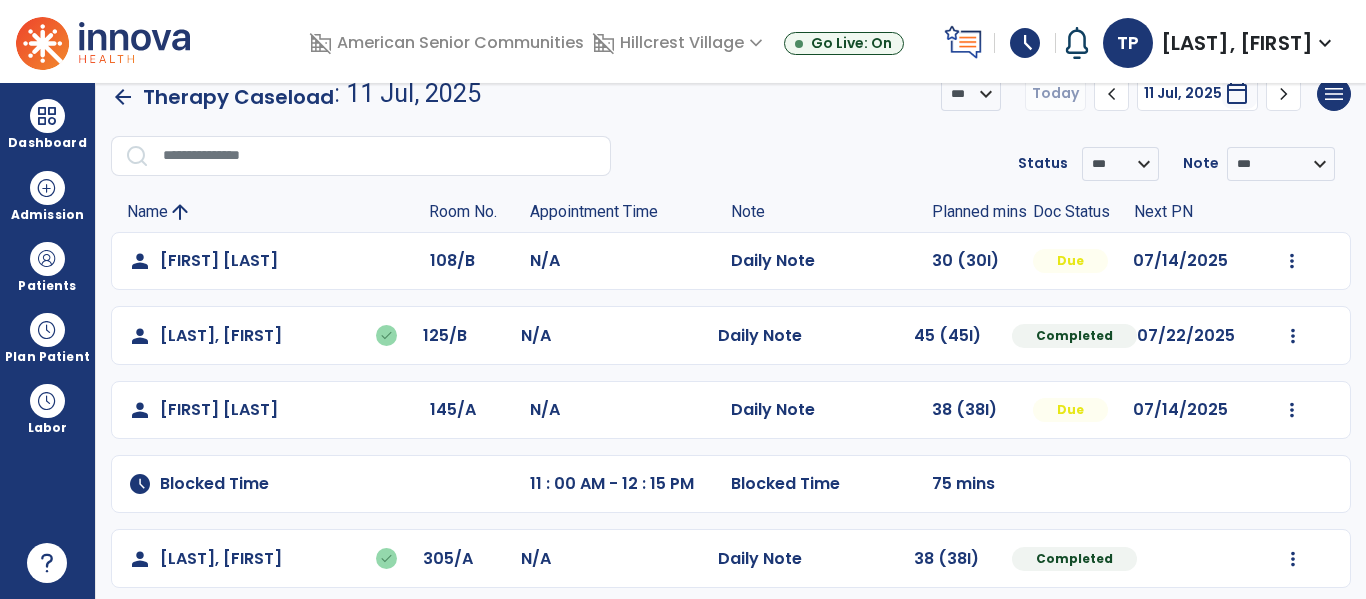 scroll, scrollTop: 22, scrollLeft: 0, axis: vertical 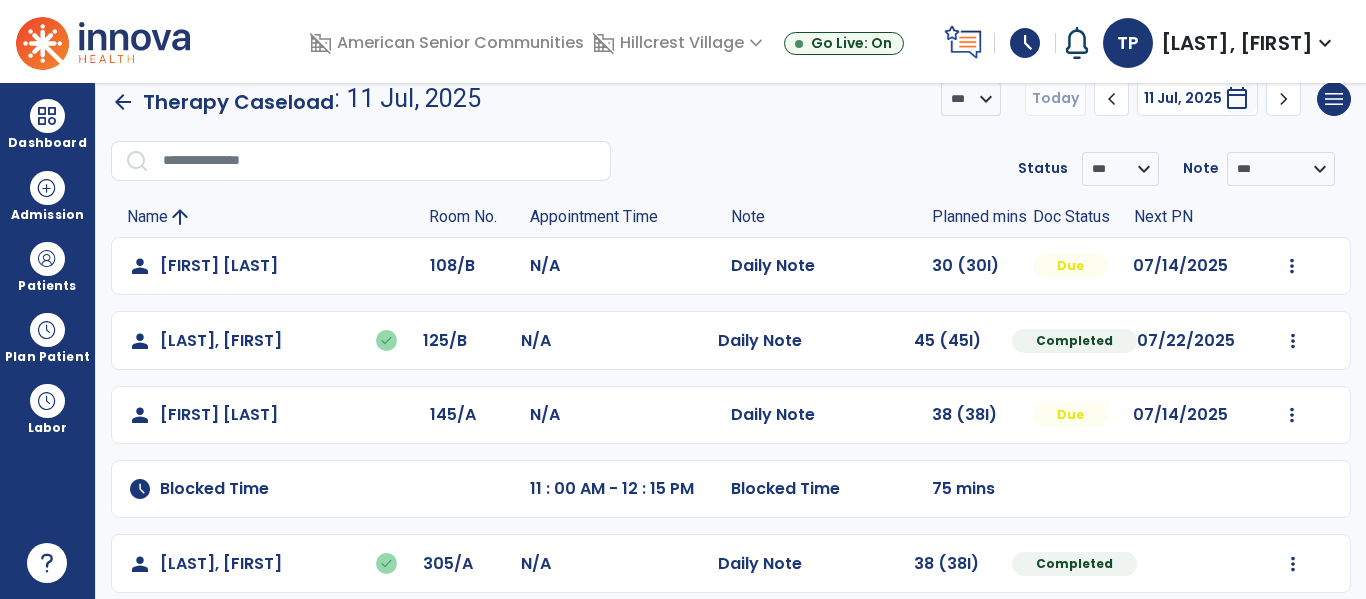 click on "person [LAST], [FIRST] 108/B N/A Daily Note 30 (30I) Due 07/14/2025 Mark Visit As Complete Reset Note Open Document G + C Mins" 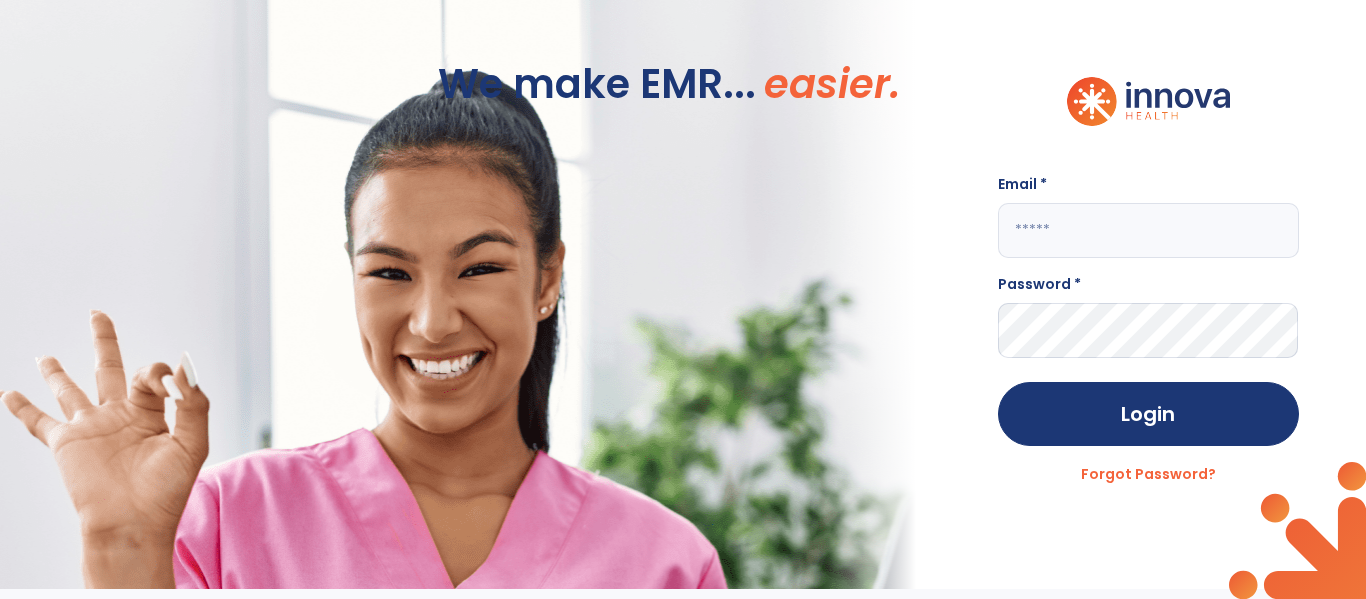 scroll, scrollTop: 0, scrollLeft: 0, axis: both 